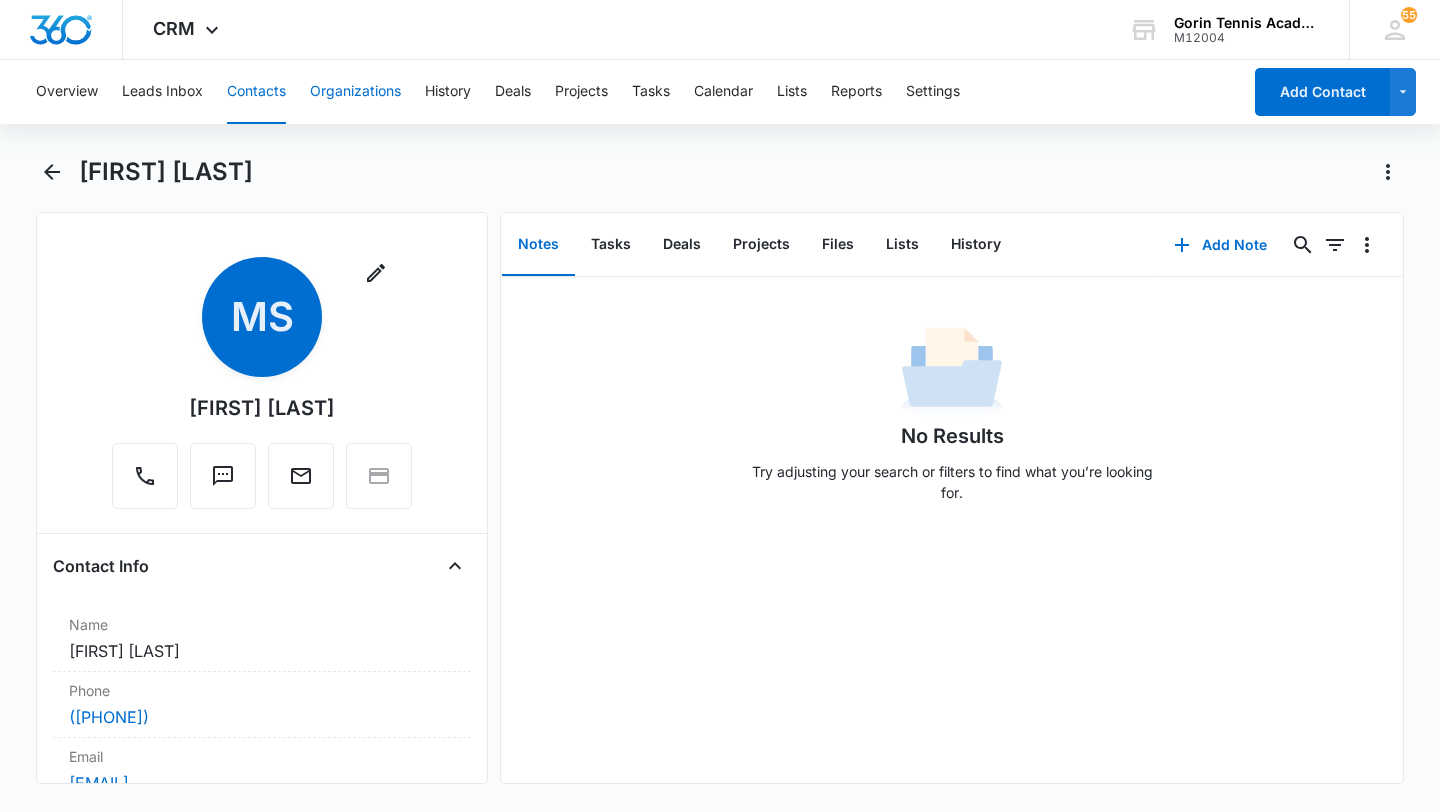 scroll, scrollTop: 0, scrollLeft: 0, axis: both 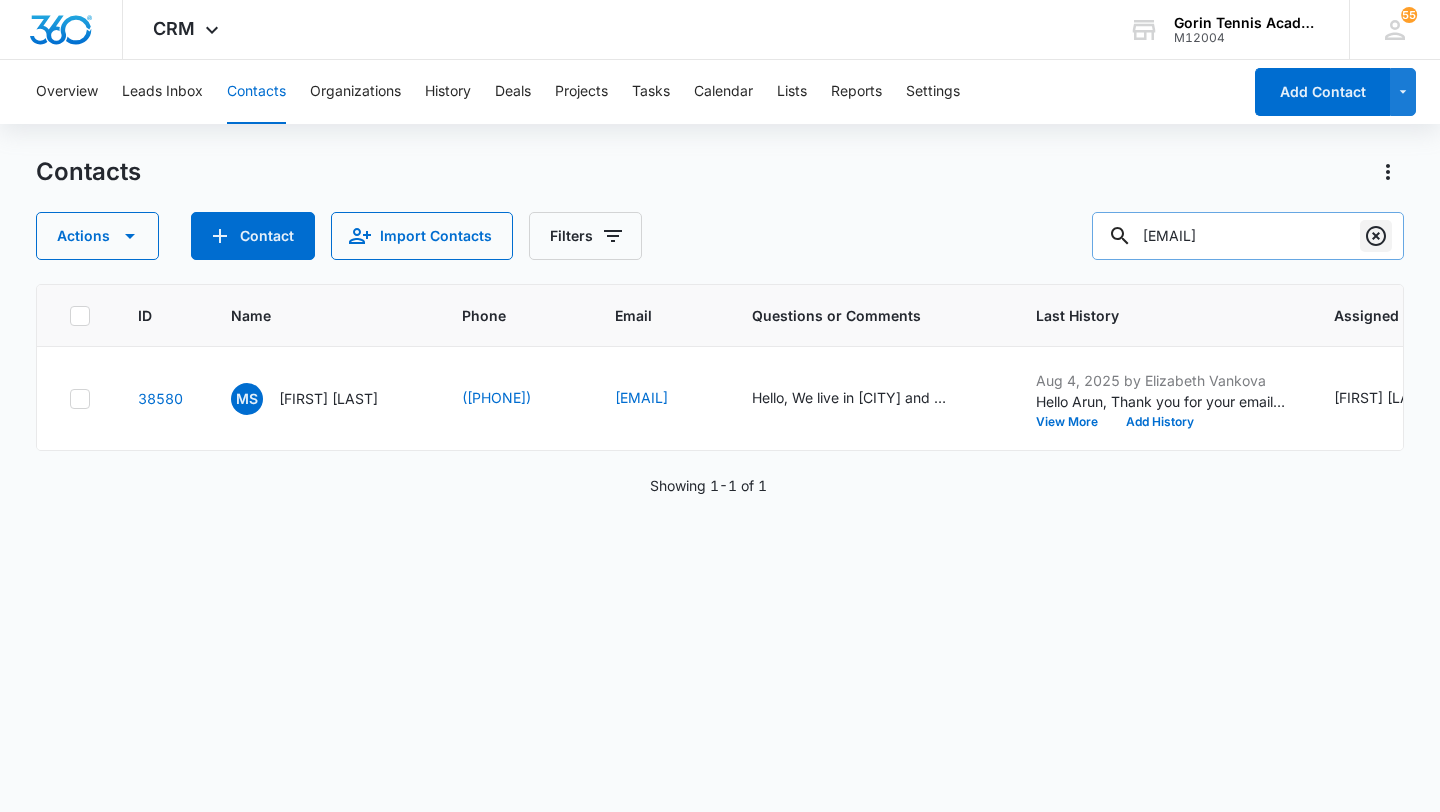click 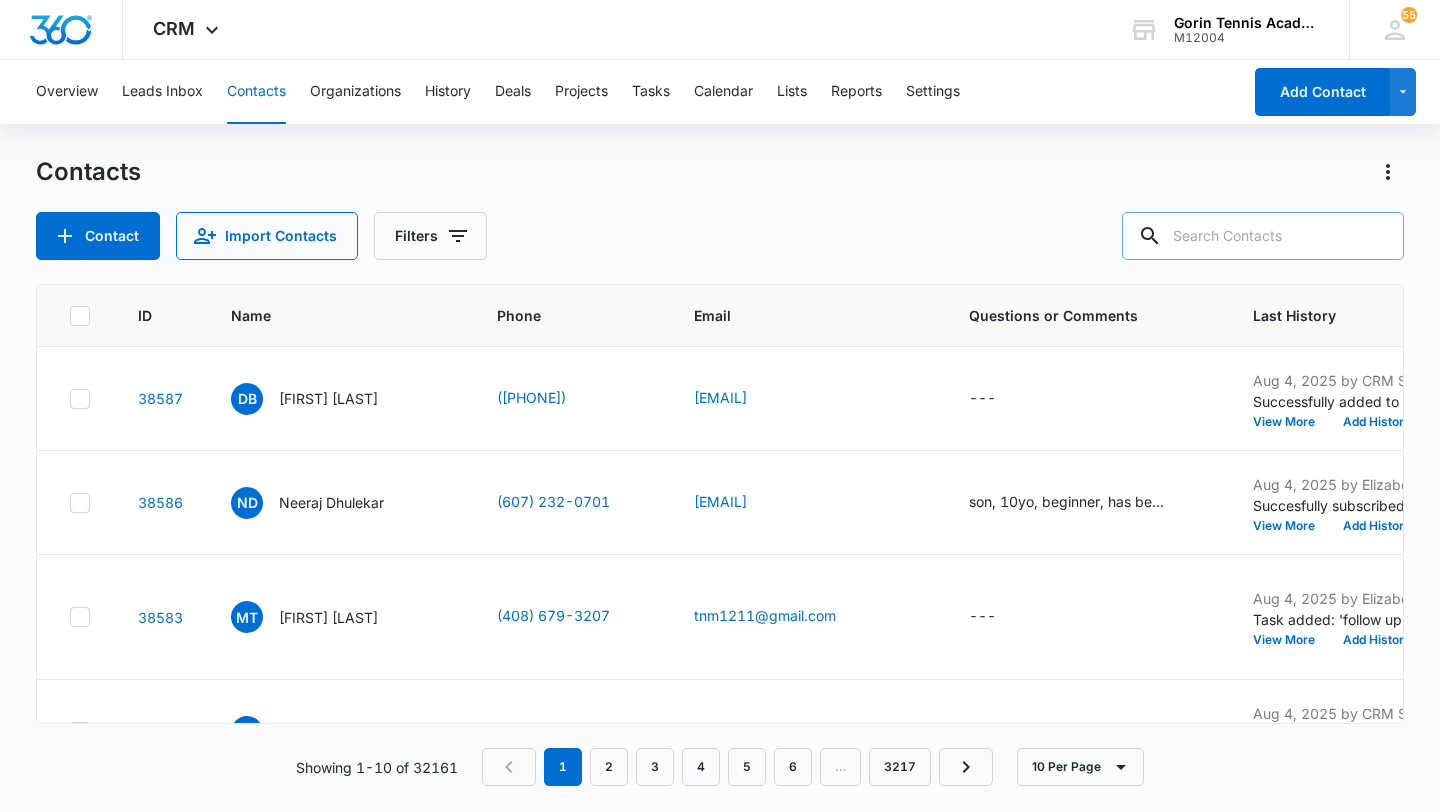 paste on "[EMAIL]" 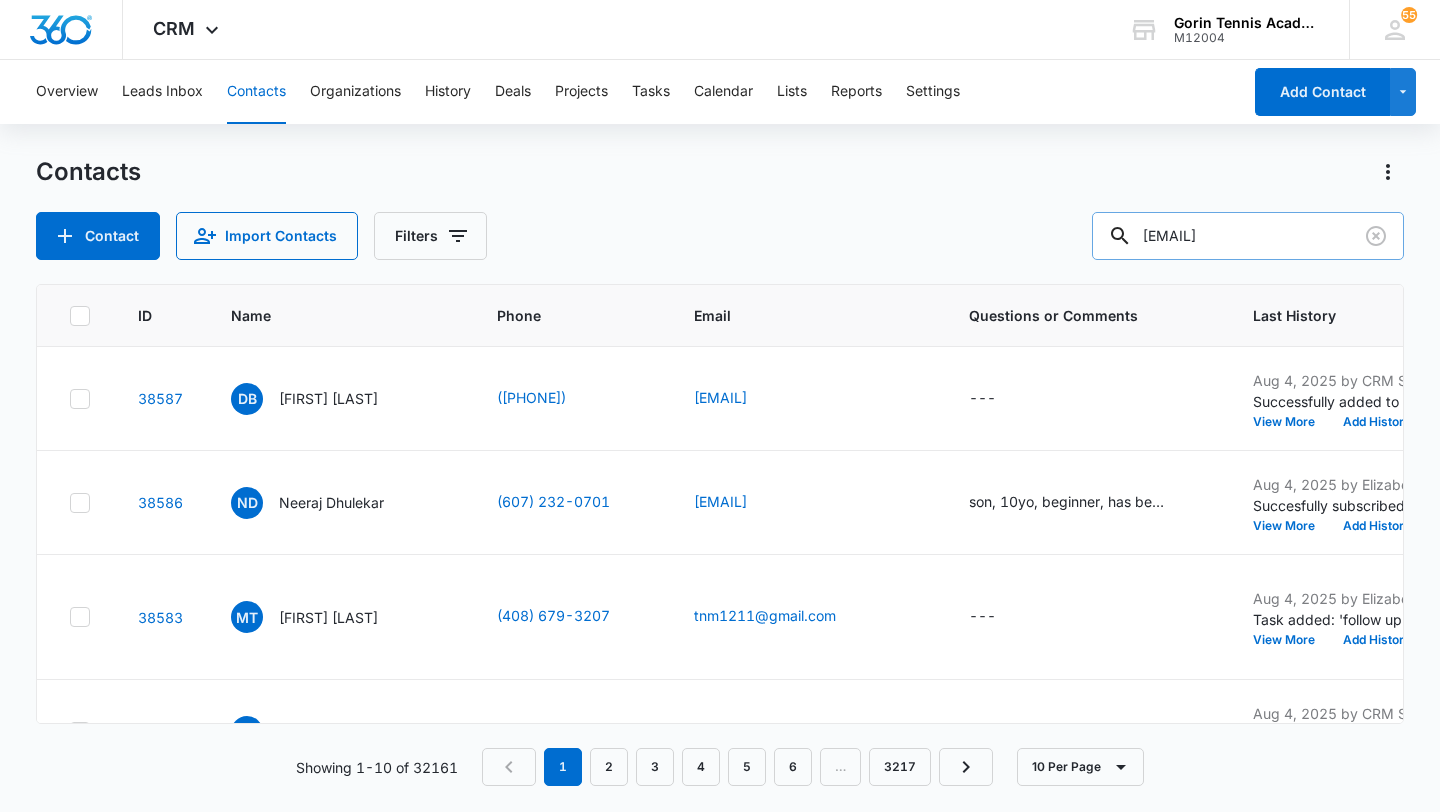 type on "[EMAIL]" 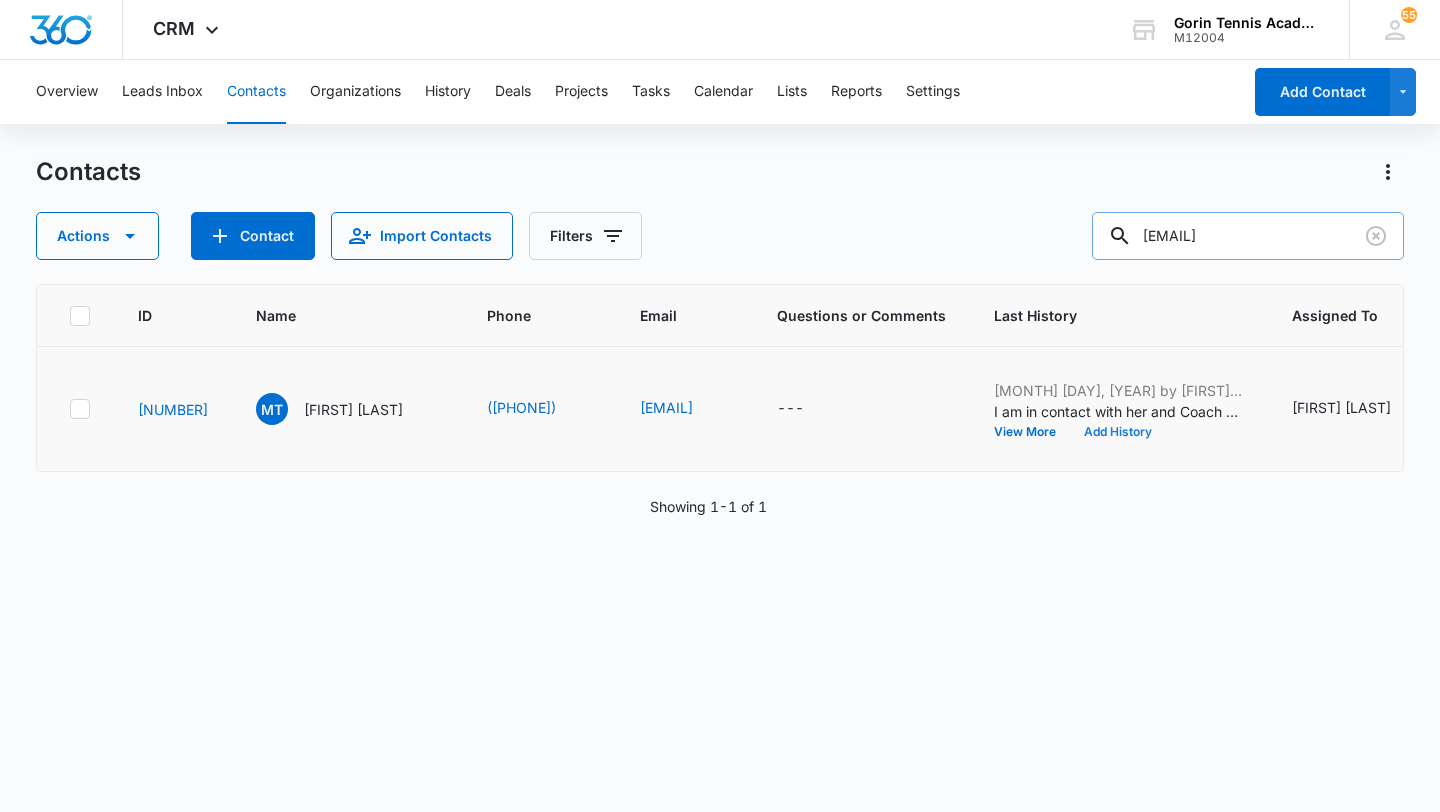 click on "Add History" at bounding box center (1118, 432) 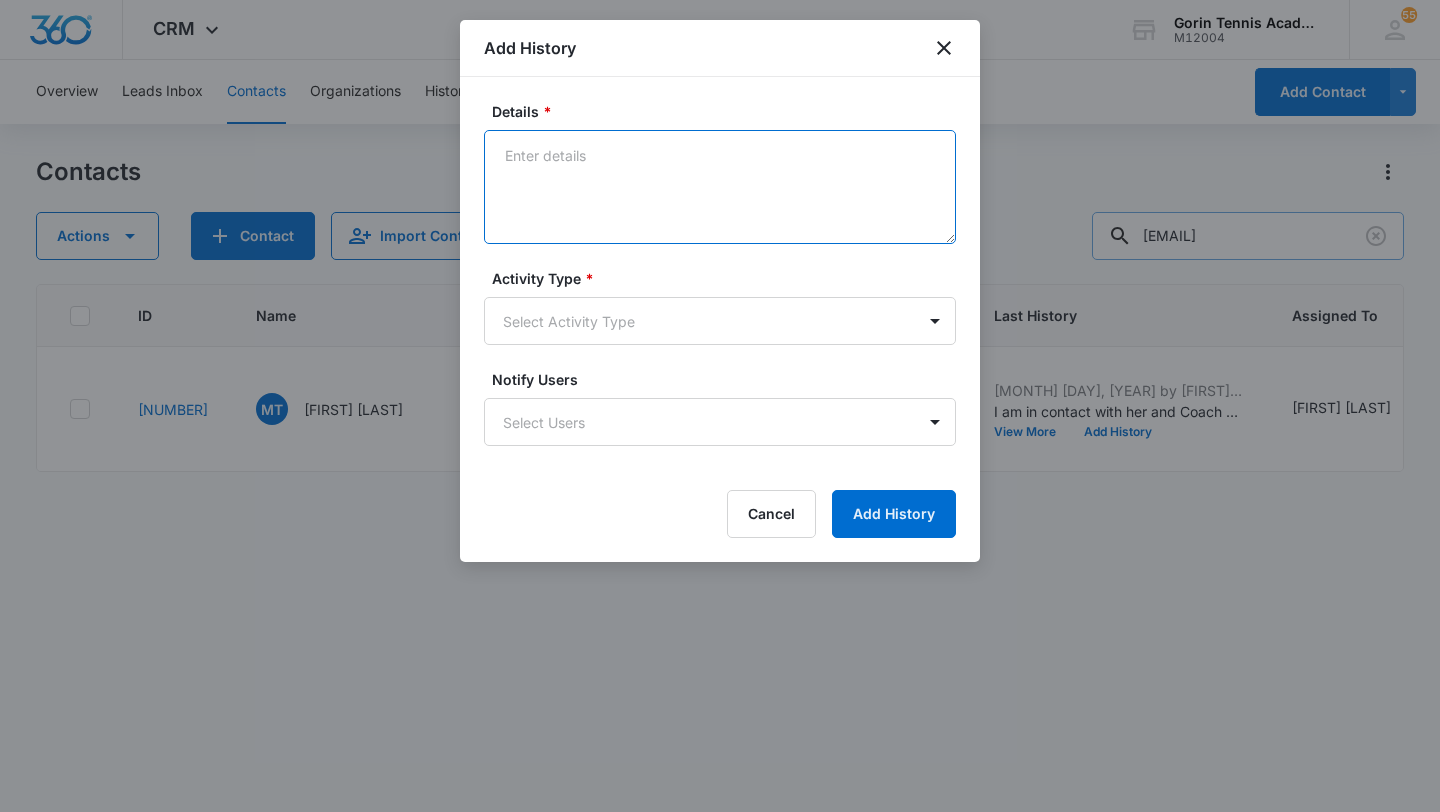 click on "Details *" at bounding box center [720, 187] 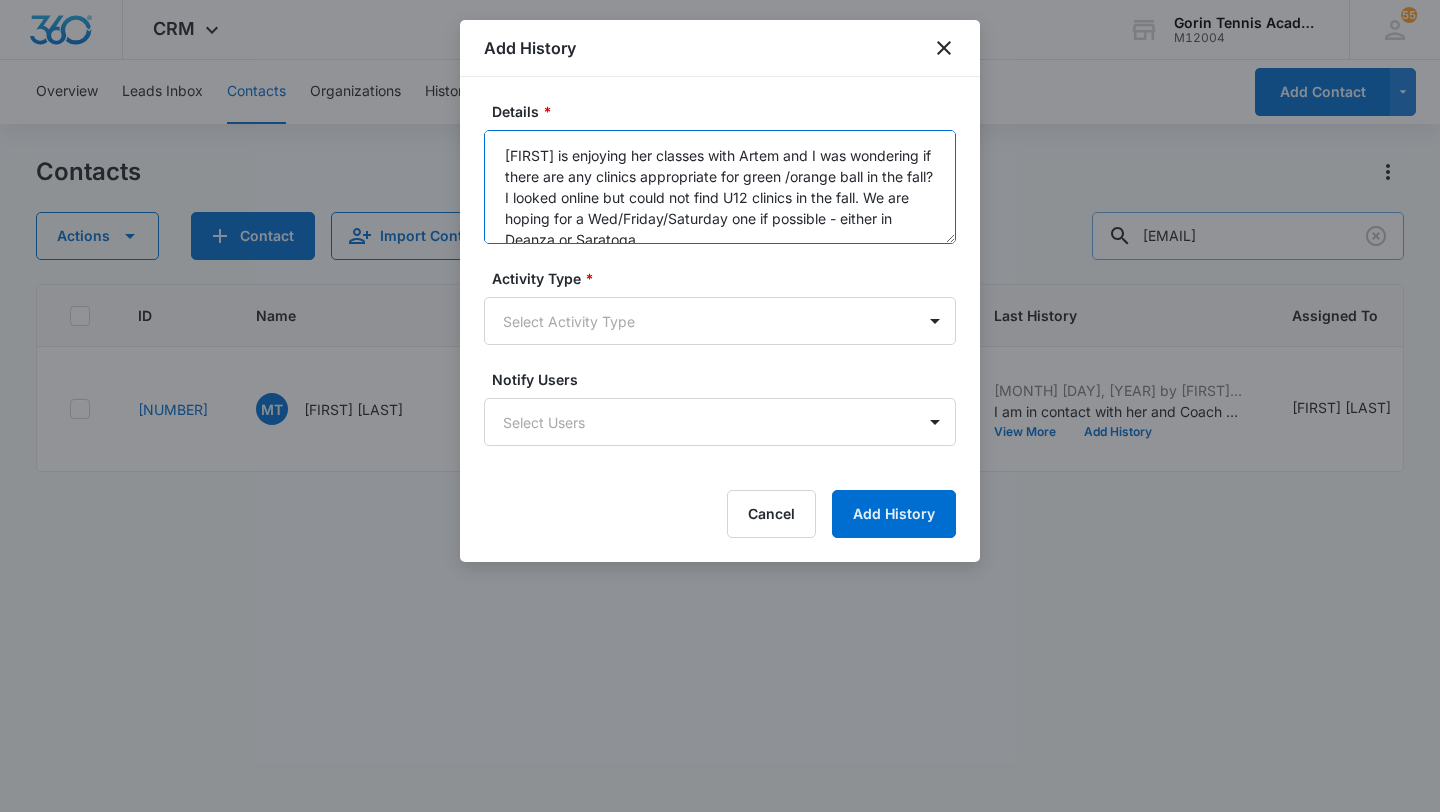 scroll, scrollTop: 68, scrollLeft: 0, axis: vertical 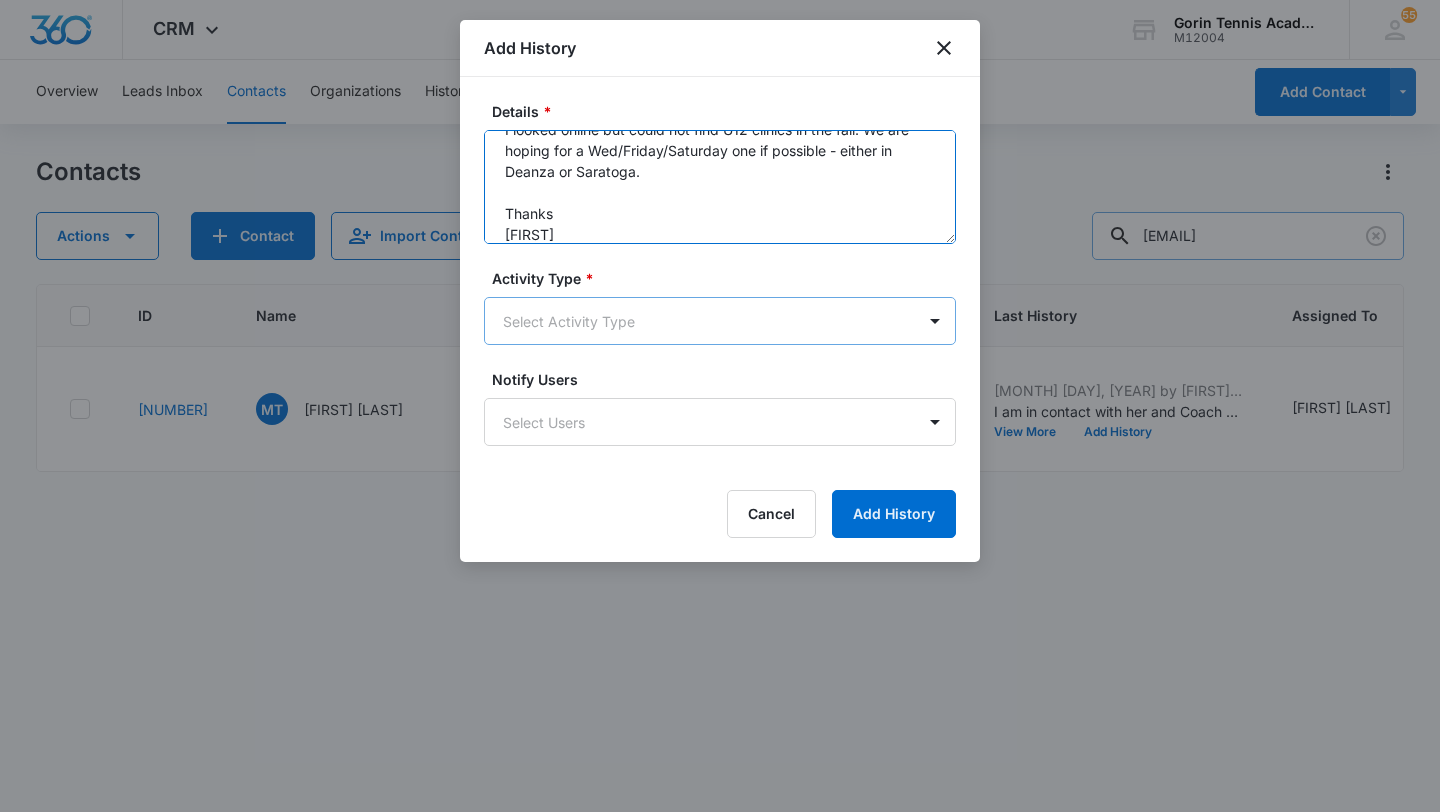 type on "[FIRST] is enjoying her classes with Artem and I was wondering if there are any clinics appropriate for green /orange ball in the fall? I looked online but could not find U12 clinics in the fall. We are hoping for a Wed/Friday/Saturday one if possible - either in Deanza or Saratoga.
Thanks
[FIRST]" 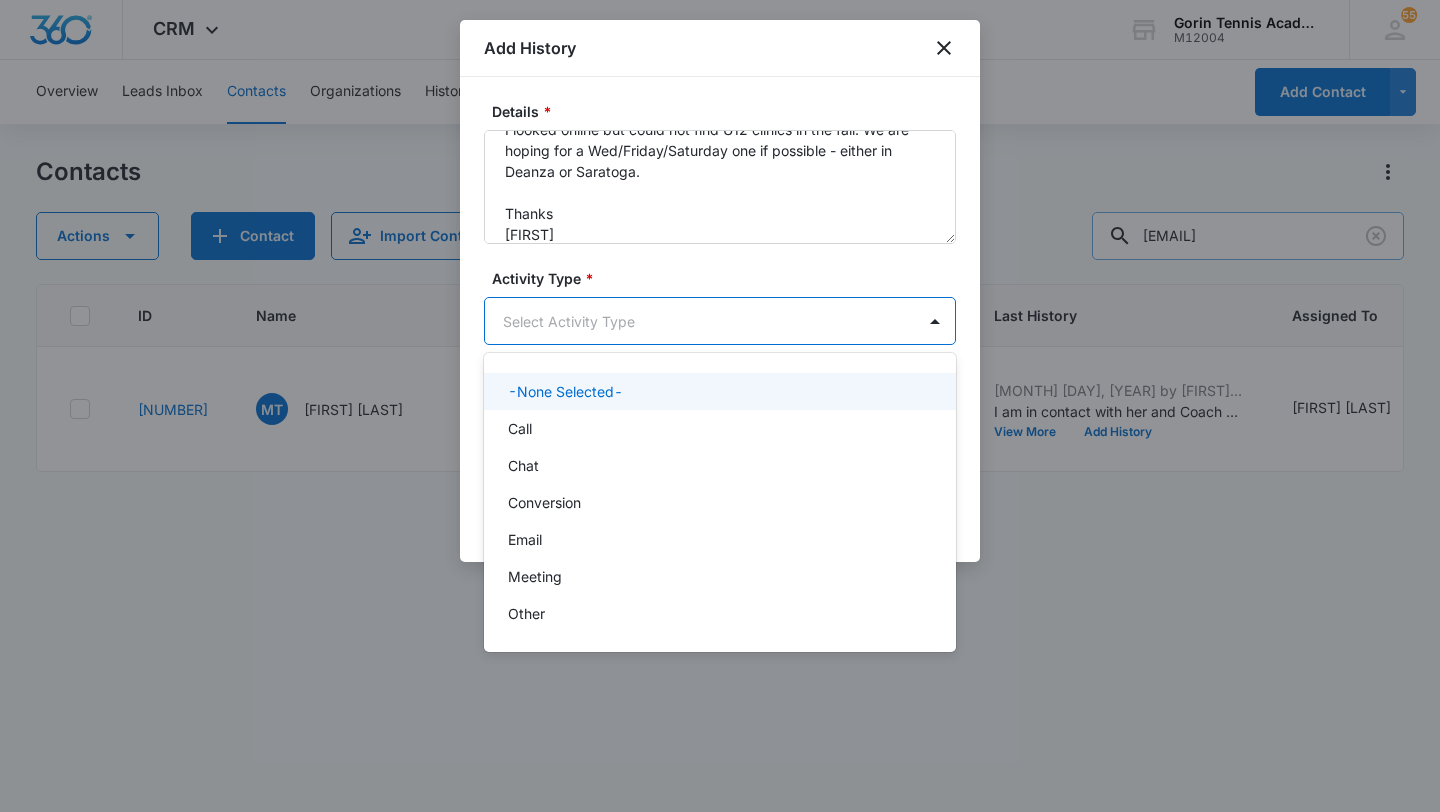 click on "CRM Apps Reputation Websites Forms CRM Email Social Shop Payments POS Content Ads Intelligence Files Brand Settings Gorin Tennis Academy M12004 Your Accounts View All 55 EV [FIRST] [LAST] [EMAIL] My Profile 55 Notifications Support Logout Terms & Conditions   •   Privacy Policy Overview Leads Inbox Contacts Organizations History Deals Projects Tasks Calendar Lists Reports Settings Add Contact Contacts Filters [EMAIL] ID Name Phone Email Questions or Comments Last History Assigned To Type Status Address Camp Interest Origin Location Mobile Phone Home Phone Work Phone 36339 MT [FIRST] [LAST] ([PHONE]) [EMAIL] --- [MONTH] [DAY], [YEAR] by [FIRST] [LAST] I am in contact with her and Coach Artem to arrange private lessons. View More Add History [FIRST] [LAST] Cupertino - De Anza College, Saratoga/West Valley College Lead, Require Follow Up 1647 Kitchener Drive, Sunnyvale, CA --- --- --- --- --- --- Showing   1-1   of   1
*" at bounding box center [720, 406] 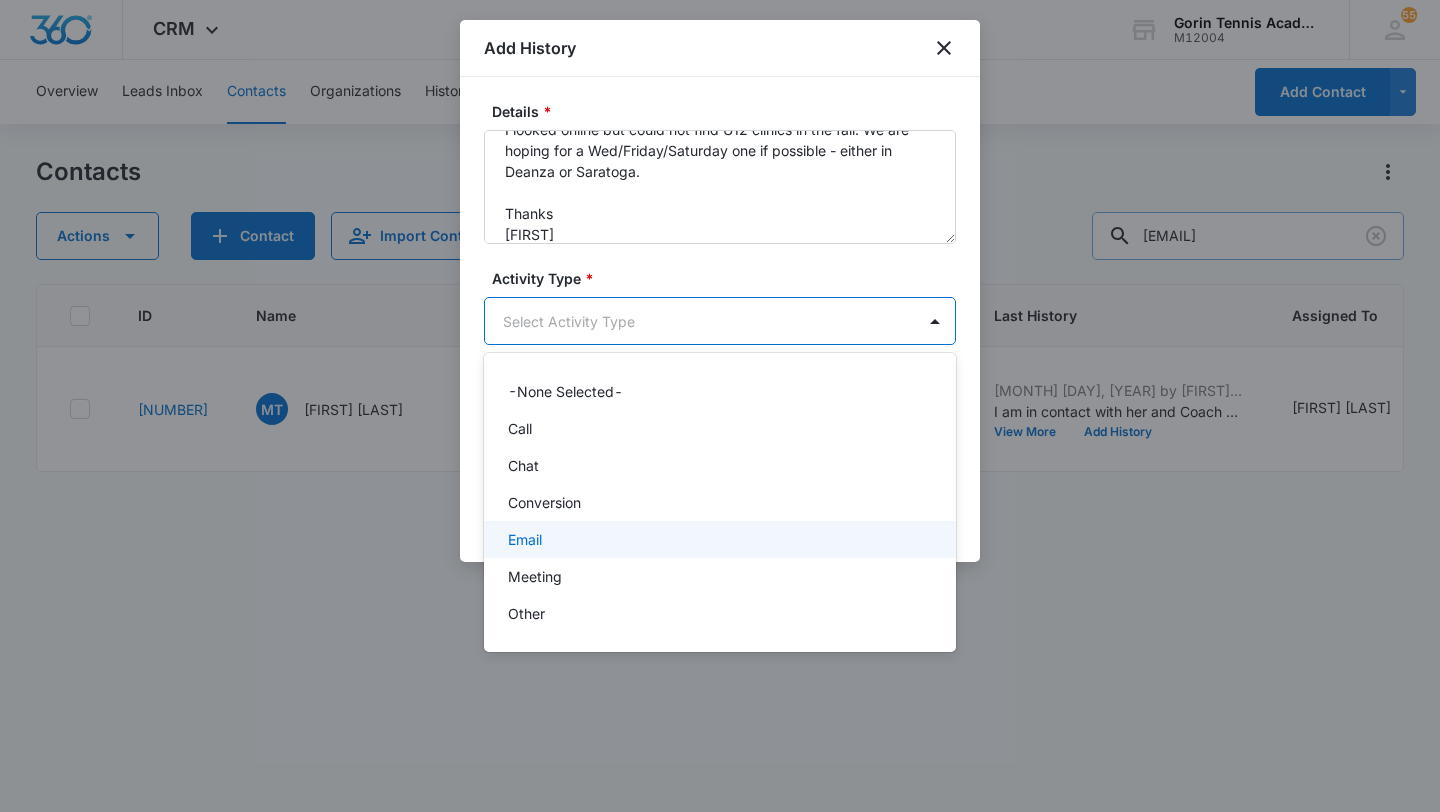 click on "Email" at bounding box center (720, 539) 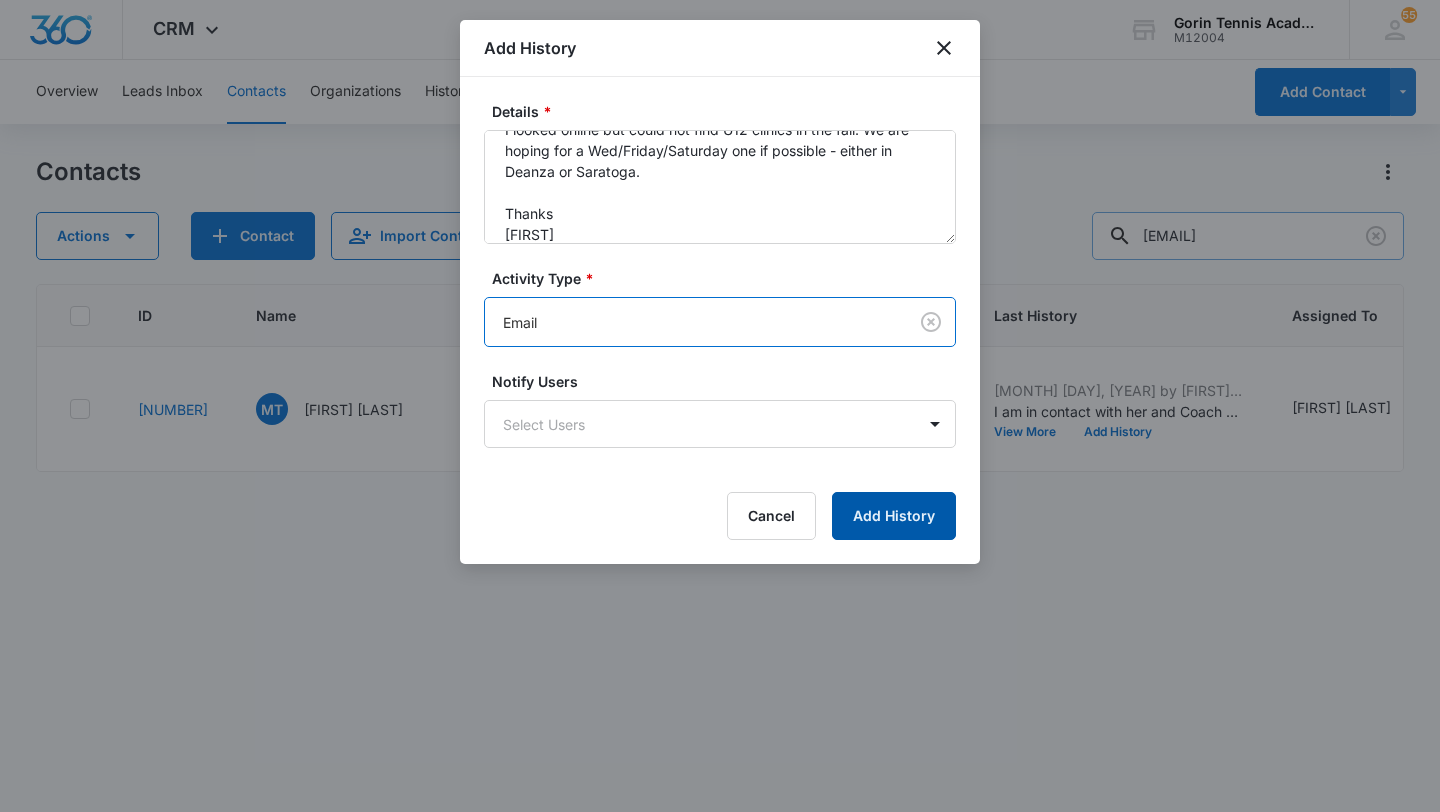 click on "Add History" at bounding box center [894, 516] 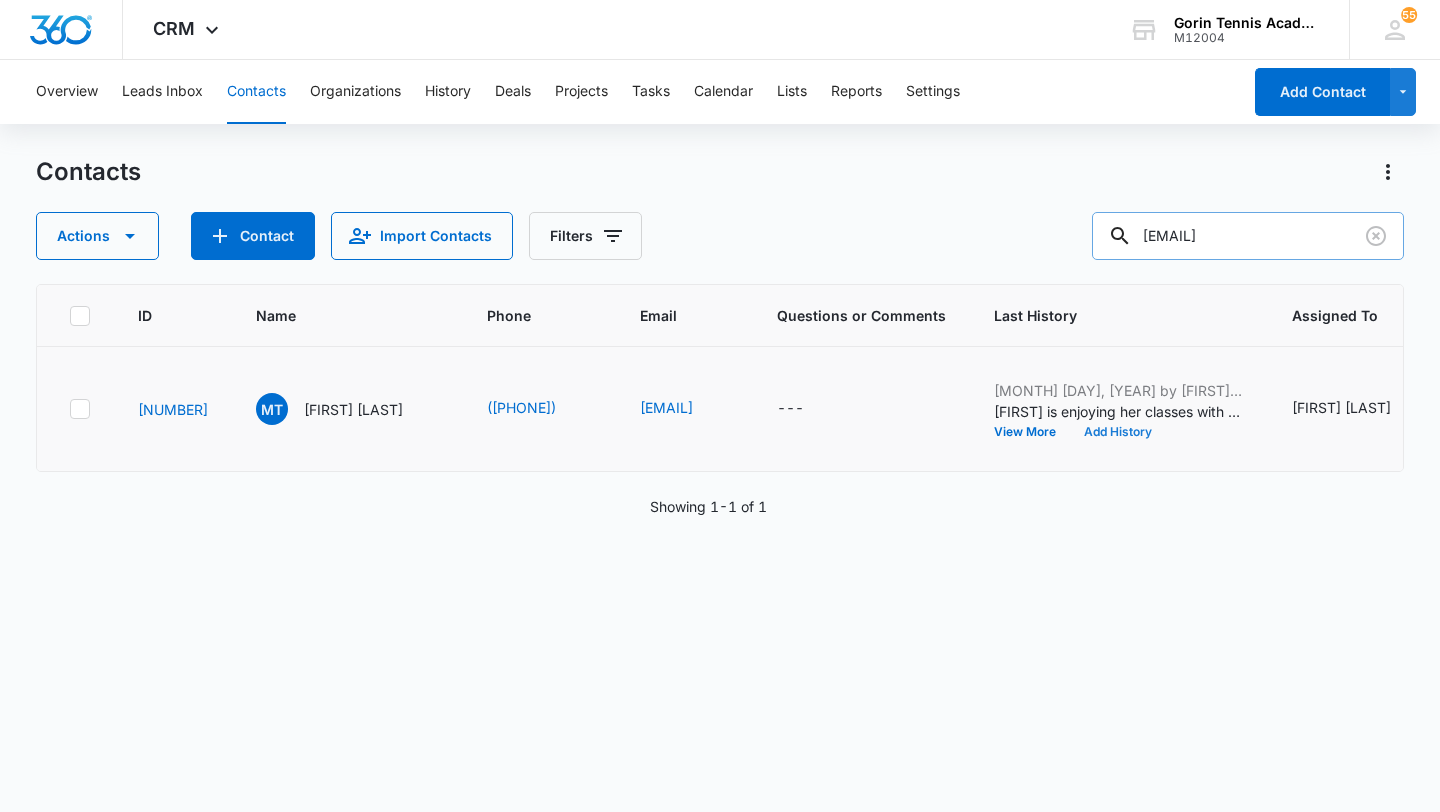 click on "Add History" at bounding box center [1118, 432] 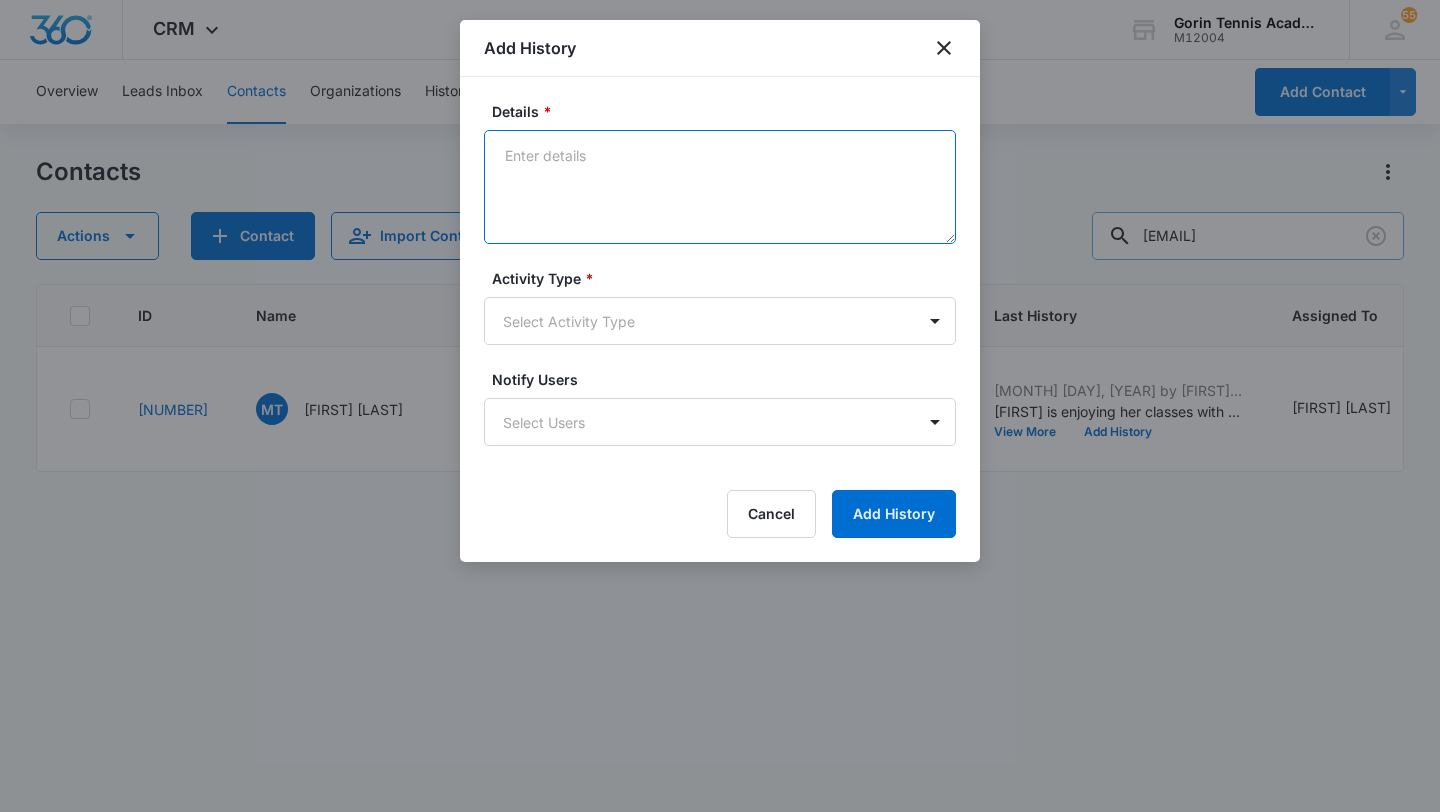 click on "Details *" at bounding box center [720, 187] 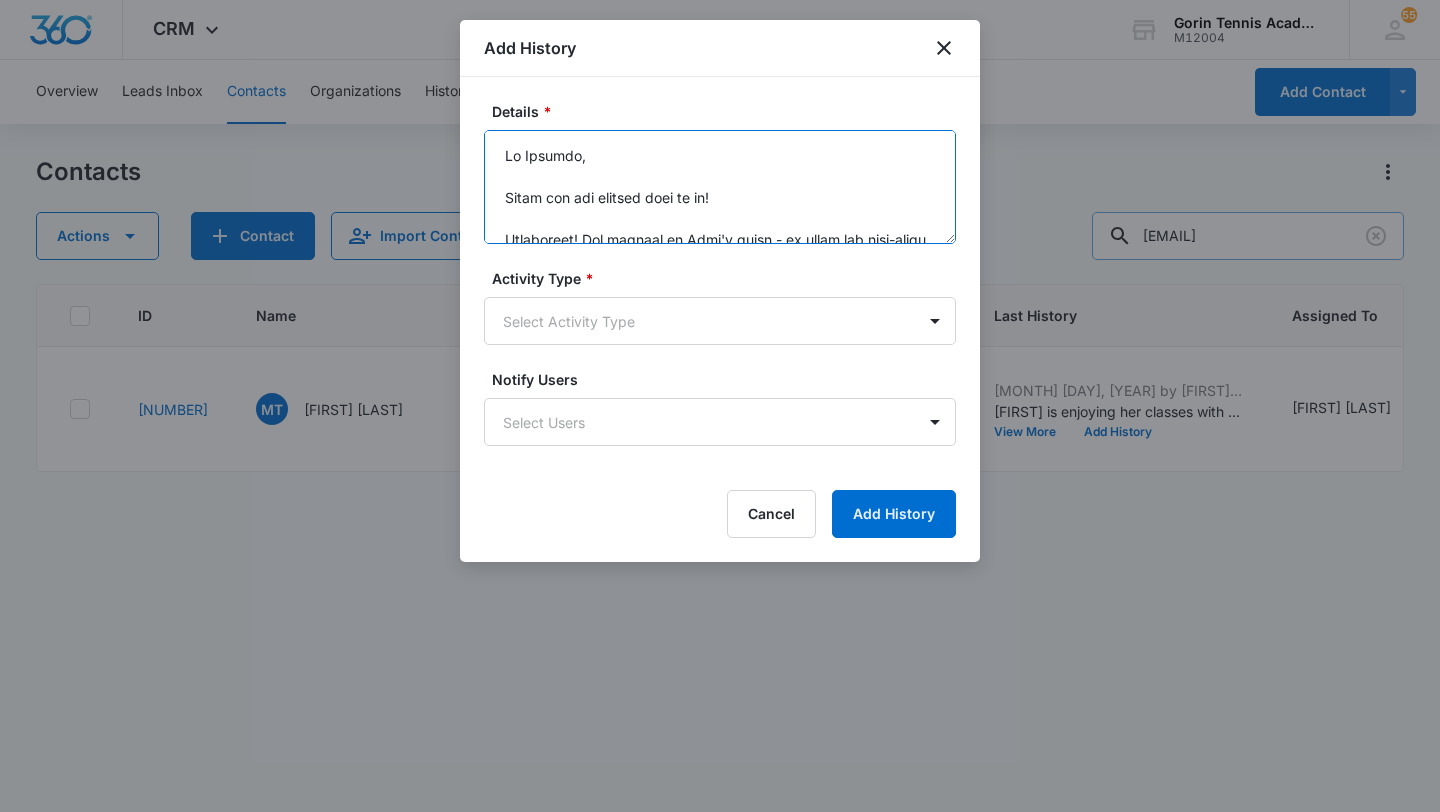 scroll, scrollTop: 614, scrollLeft: 0, axis: vertical 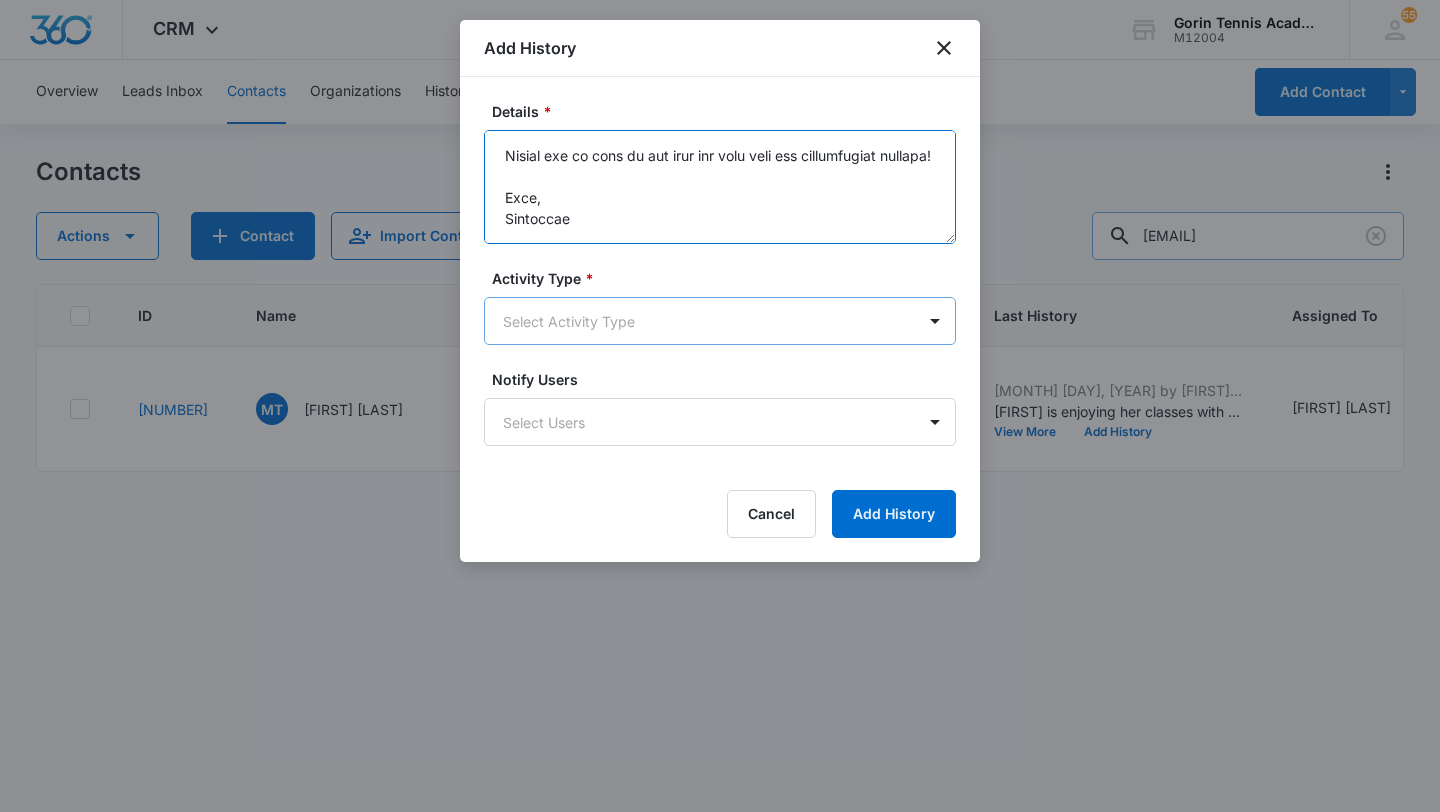 type on "Hi [FIRST],
Thank you for getting back to me!
Absolutely! For players of [FIRST]'s level - we offer the year-round Core Training 12&Under program. This program would be the best fit for your boys to start with! This class focuses on the fundamentals of tennis including footwork, conditioning, out-of-basket drills and building a strong tennis foundation as well as point and match play! This program is for orange and green ball players ages 7 to 12, and under 1.50 UTR! Our programs run year-round and we don't have fixed schedules, so you have the flexibility to choose the days that work best for you!
The Core Training 12&Under is as follows:
De Anza College (Cupertino): Monday through Friday - 4:00 PM - 5:30 PM
West Valley College (Saratoga): Saturdays - 12:30 PM - 2:00 PM
https://clients.mindbodyonline.com/classic/ws?studioid=180951&stype=-104&sTG=76&sView=week&sLoc=0
Cost:
$70 for a drop-in session
$550 for a 10-lesson package (with a 3-month expiration date from the date of purchase)
https://clients.mi..." 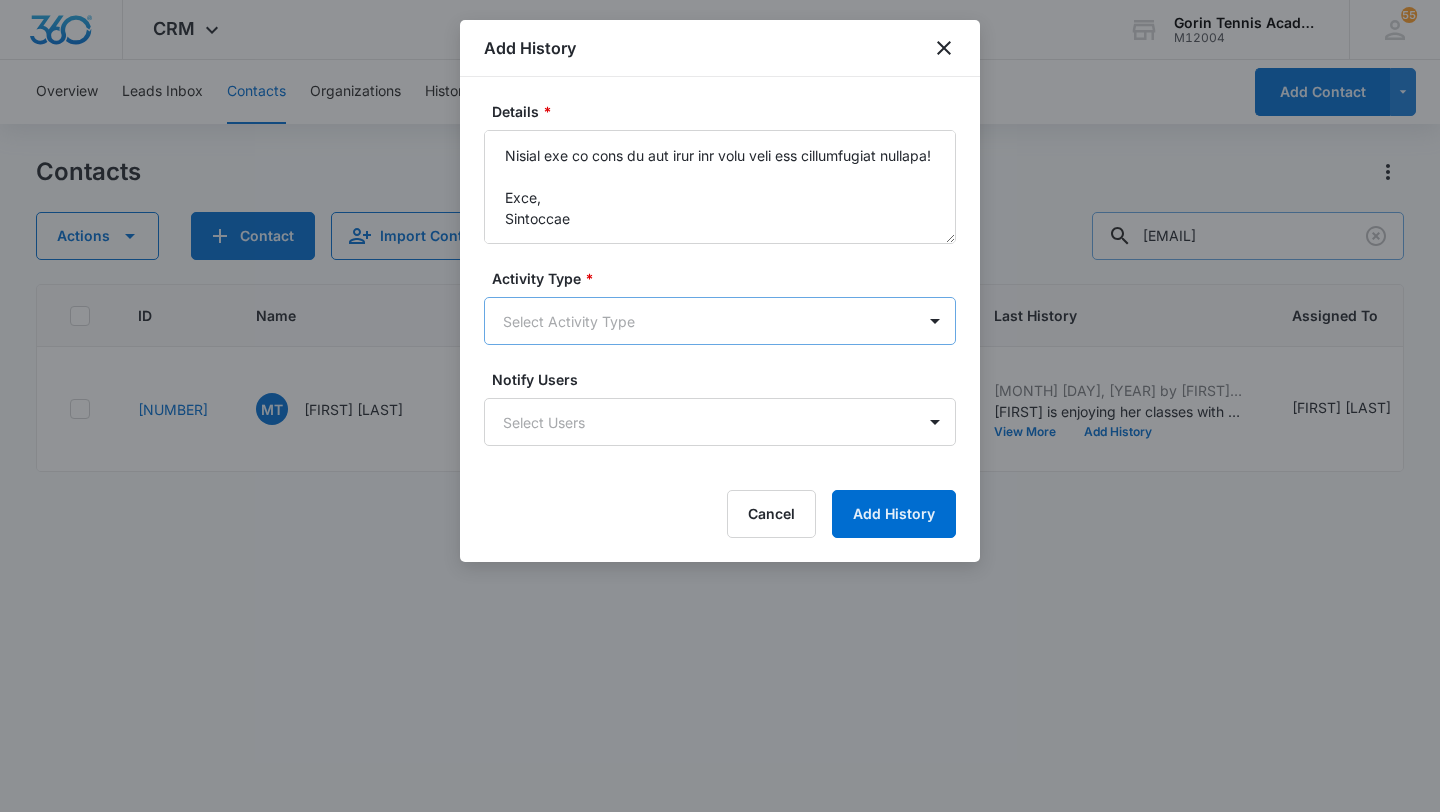 click on "CRM Apps Reputation Websites Forms CRM Email Social Shop Payments POS Content Ads Intelligence Files Brand Settings Gorin Tennis Academy M12004 Your Accounts View All 55 EV [FIRST] [LAST] [EMAIL] My Profile 55 Notifications Support Logout Terms & Conditions   •   Privacy Policy Overview Leads Inbox Contacts Organizations History Deals Projects Tasks Calendar Lists Reports Settings Add Contact Contacts Actions Contact Import Contacts Filters [EMAIL] ID Name Phone Email Questions or Comments Last History Assigned To Type Status Address Camp Interest Origin Location Mobile Phone Home Phone Work Phone 36339 MT [FIRST] [LAST] ([PHONE]) [EMAIL] --- [MONTH] [DAY], [YEAR] by [FIRST] [LAST] I am in contact with her and Coach Artem to arrange private lessons. View More Add History [FIRST] [LAST] Cupertino - De Anza College, Saratoga/West Valley College Lead, Require Follow Up 1647 Kitchener Drive, Sunnyvale, CA --- --- --- --- --- --- Showing   1-1   of   1 Gorin Tennis Academy - CRM Contacts - Marketing 360®
Add History * *" at bounding box center (720, 406) 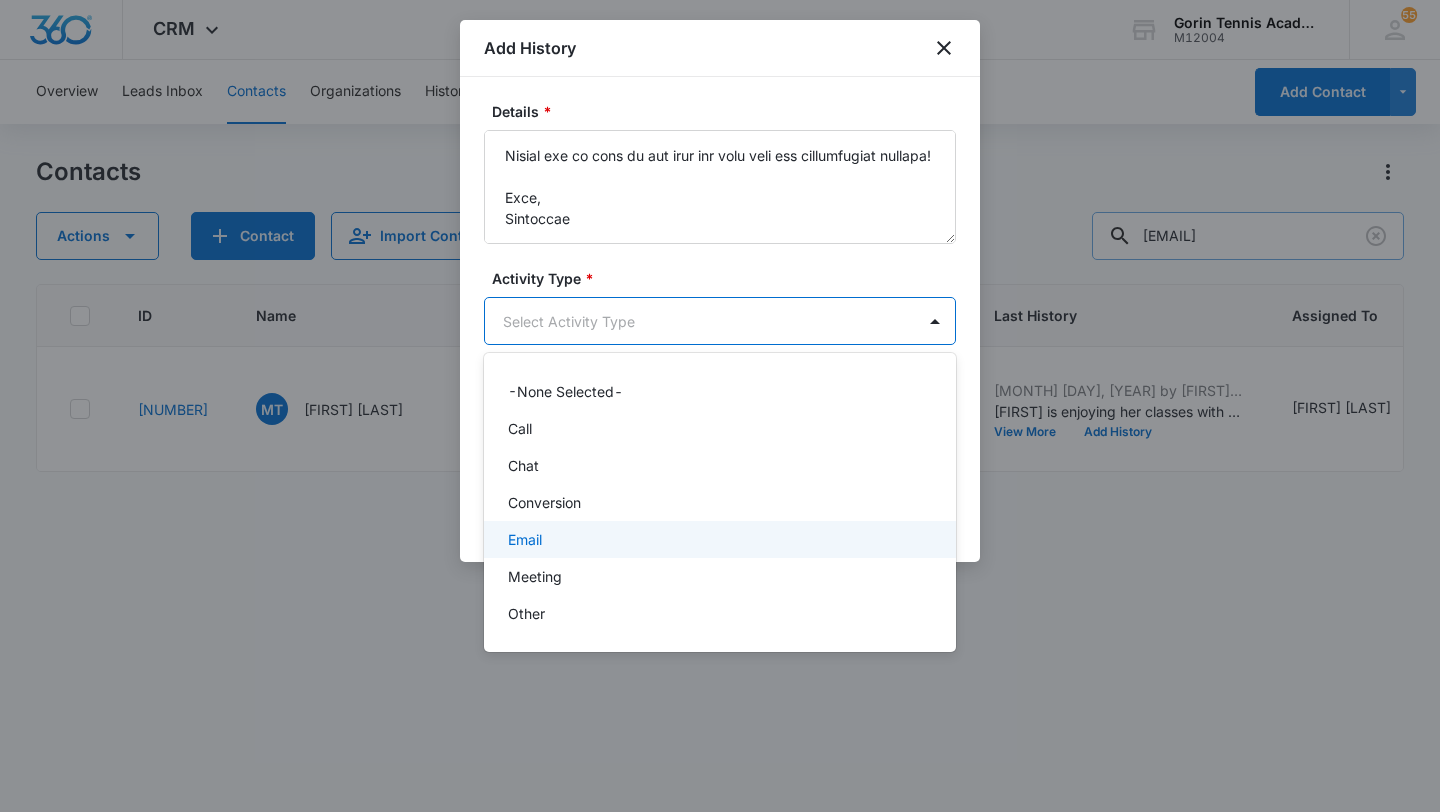 click on "Email" at bounding box center [718, 539] 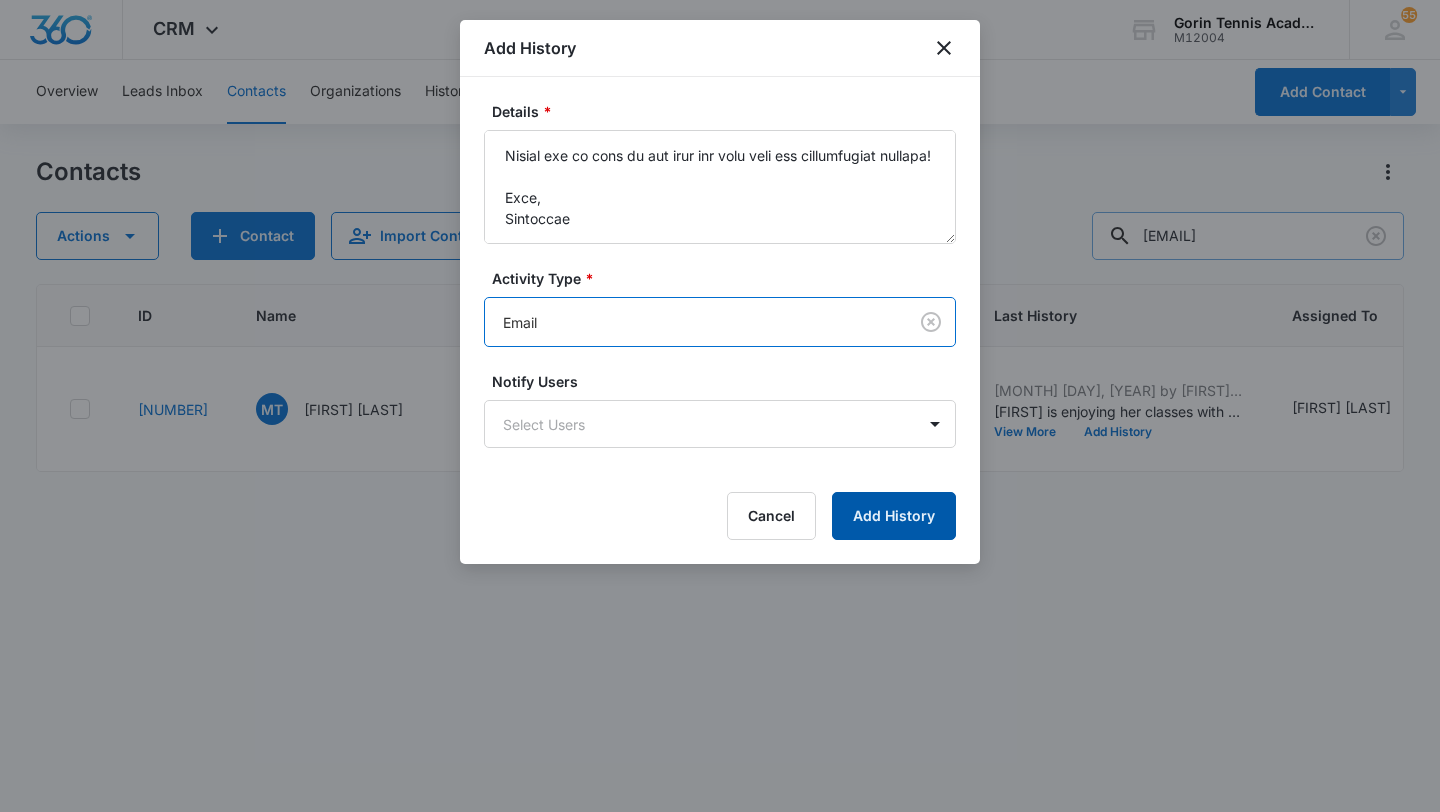 click on "Add History" at bounding box center (894, 516) 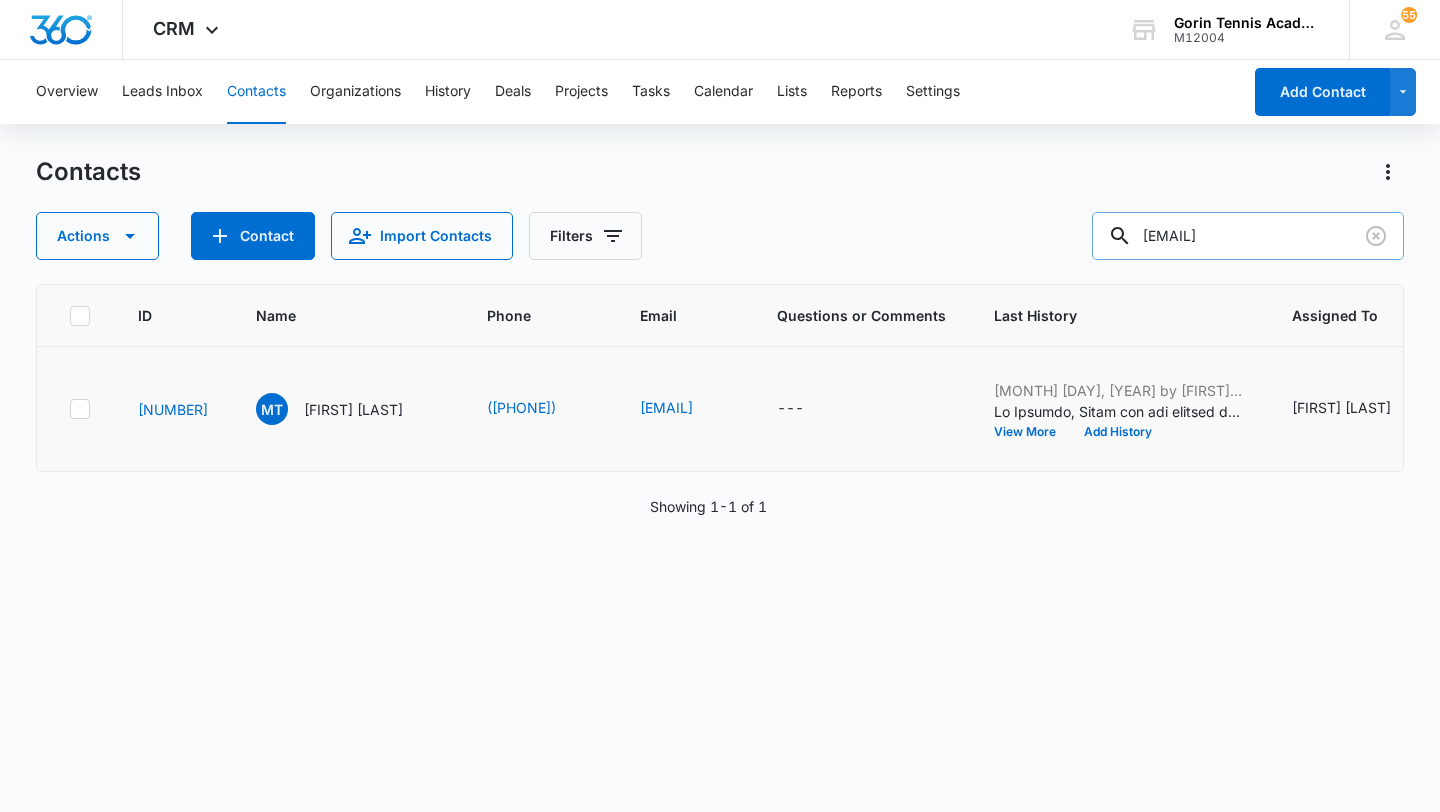 click on "[MONTH] [DAY], [YEAR] by [FIRST] [LAST] View More Add History" at bounding box center (1119, 409) 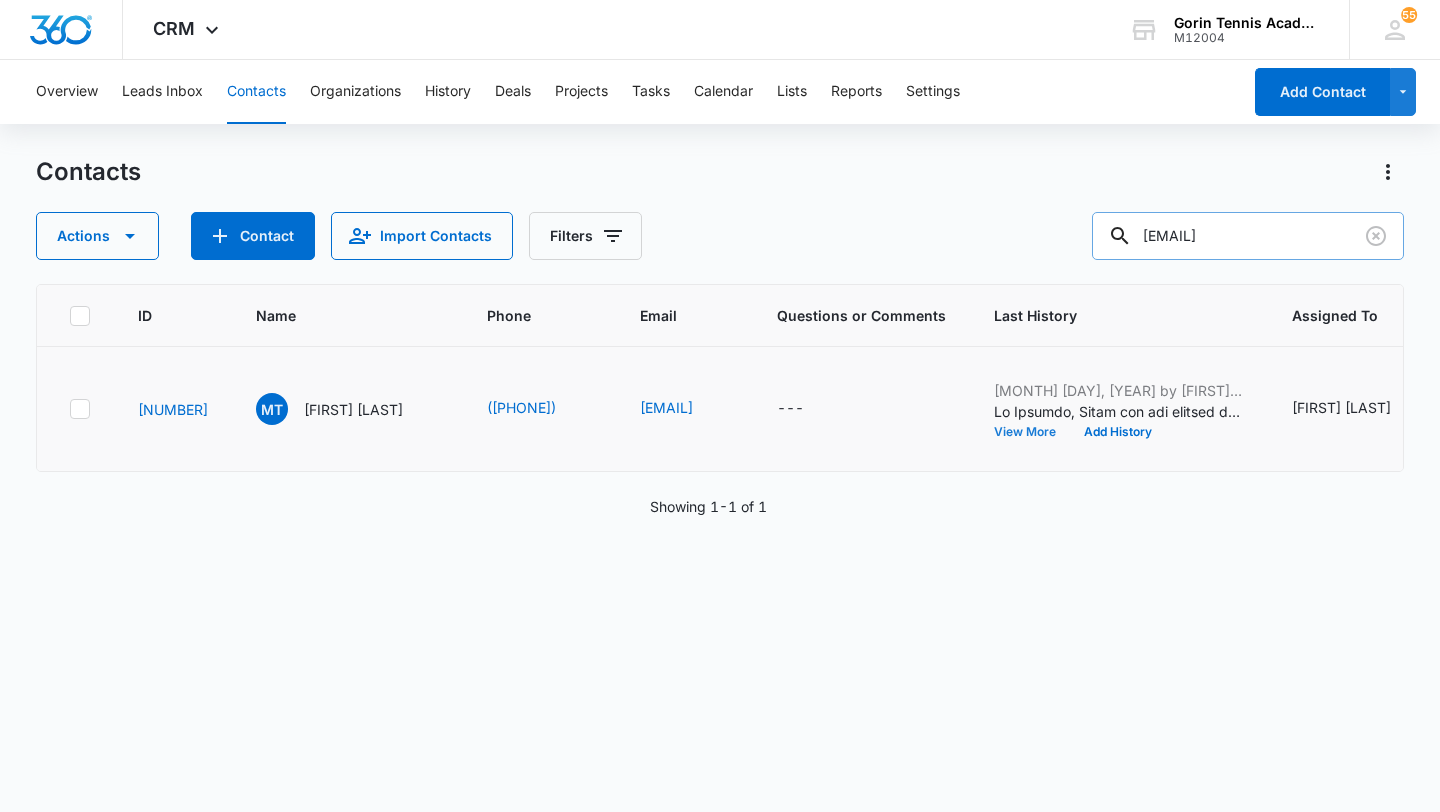 click on "View More" at bounding box center [1032, 432] 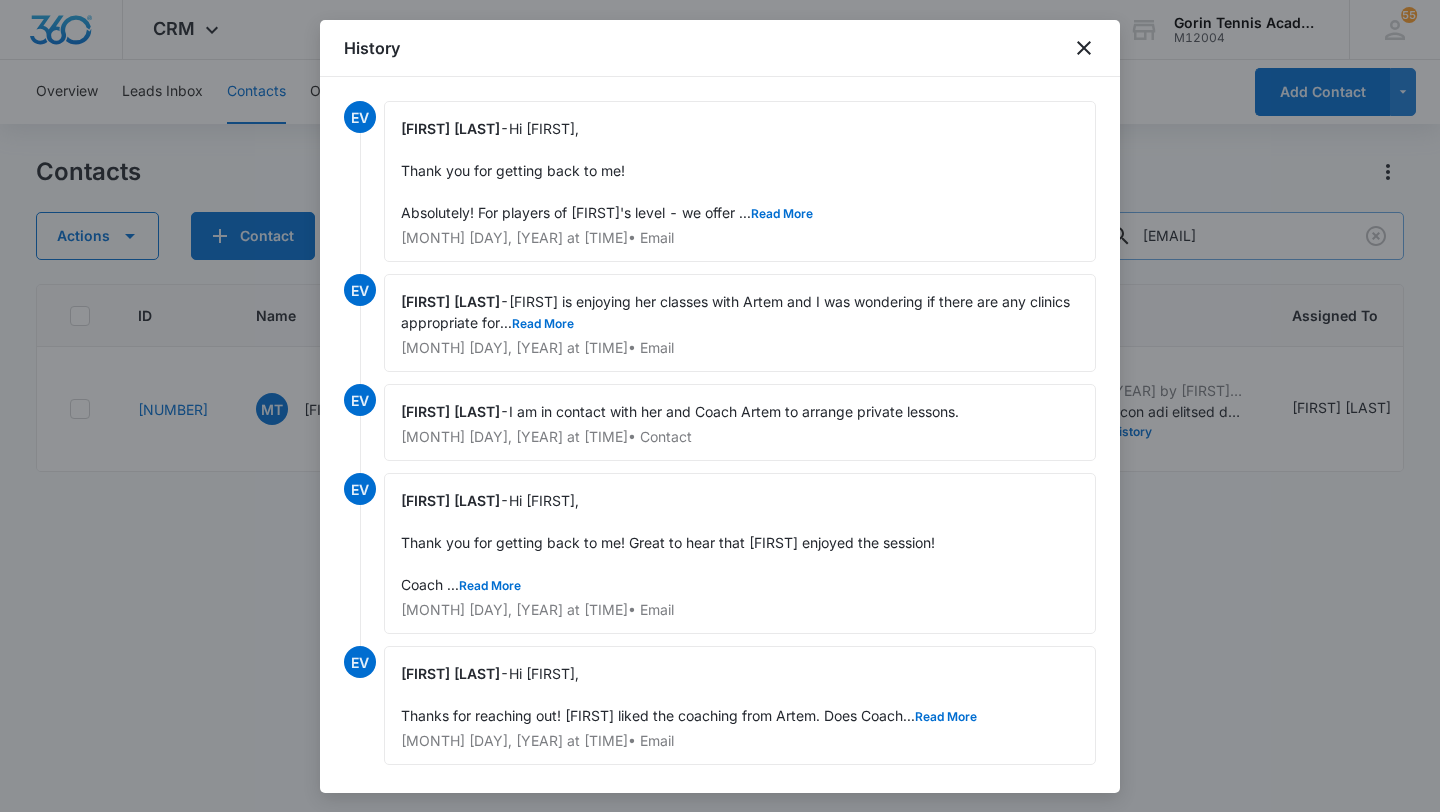 click at bounding box center [720, 406] 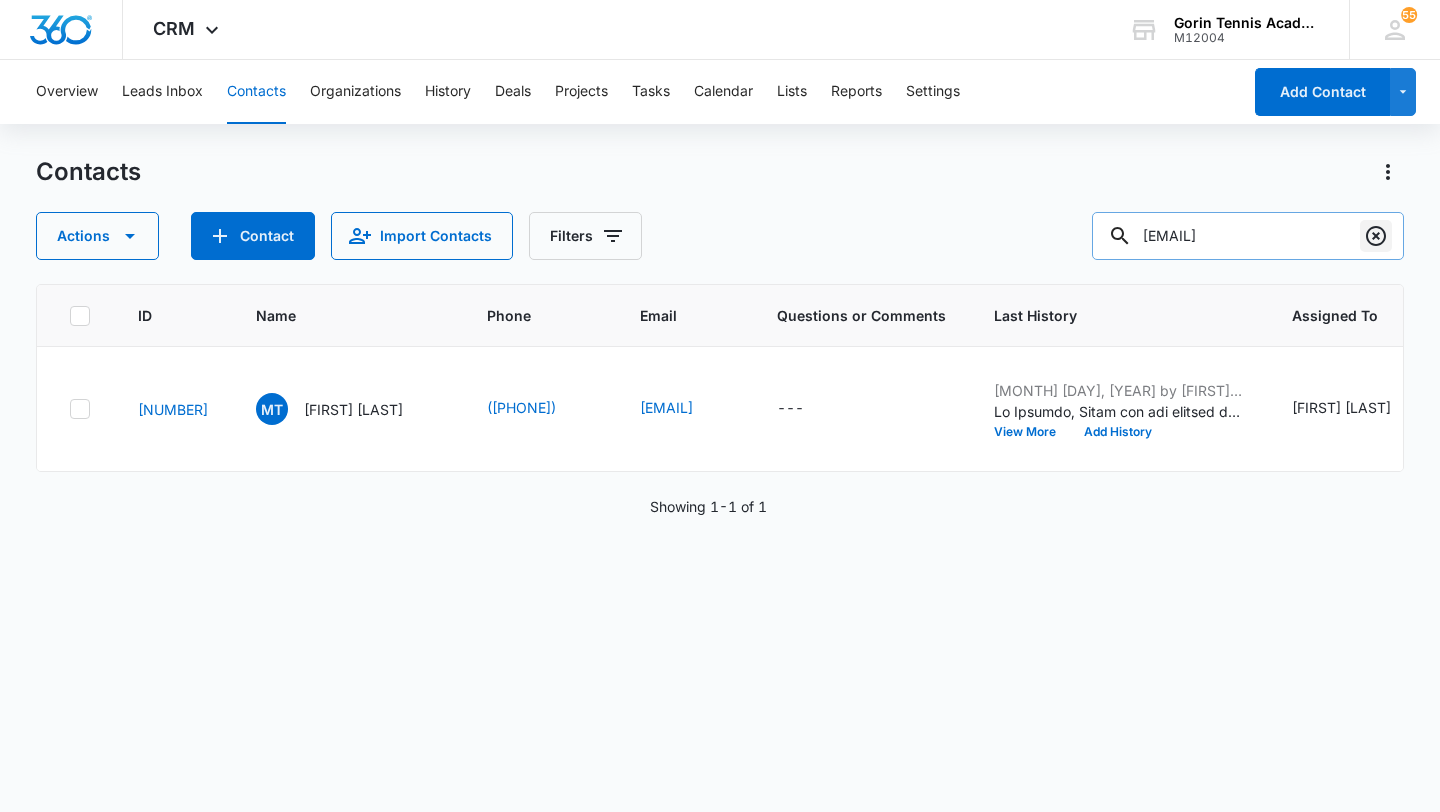 click 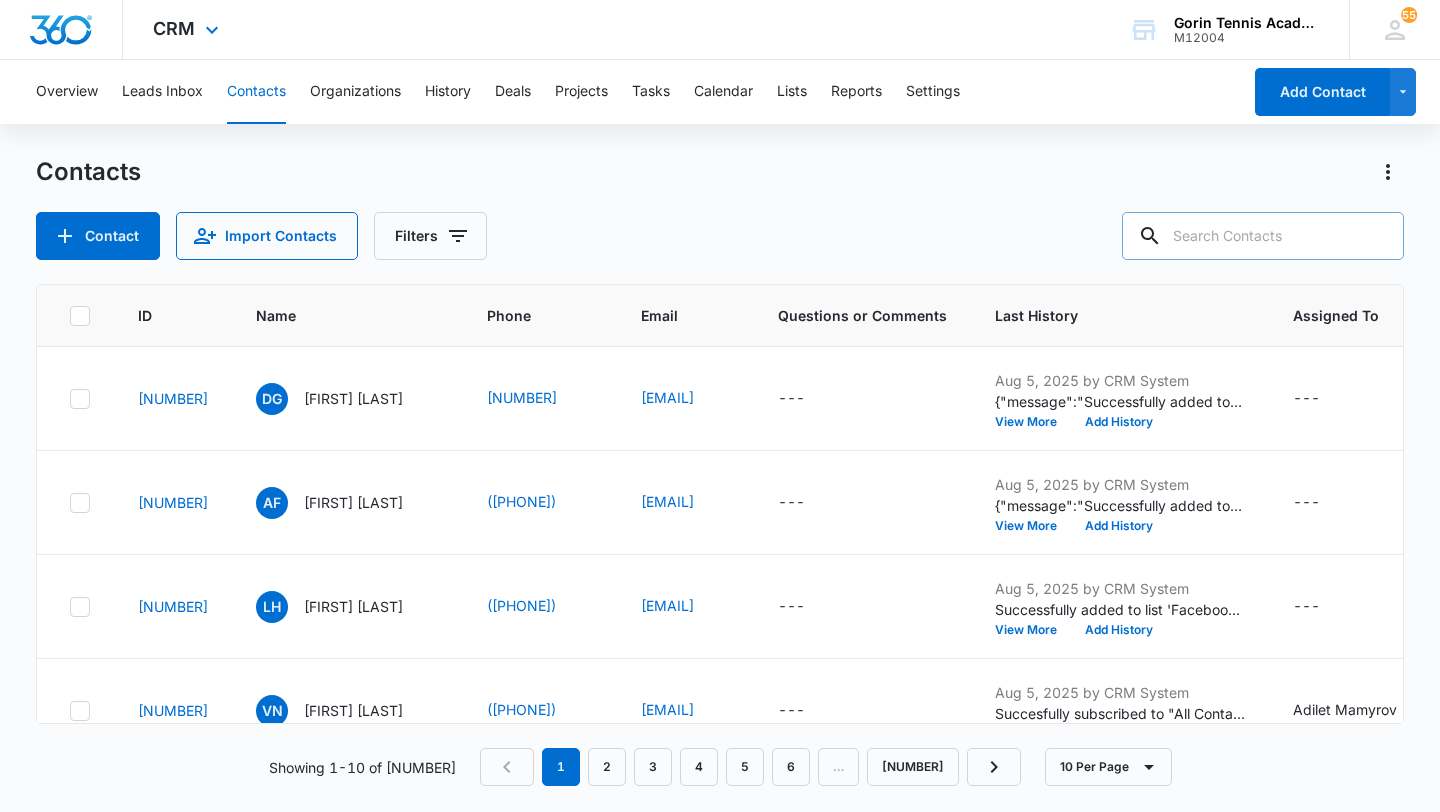 paste on "[EMAIL]" 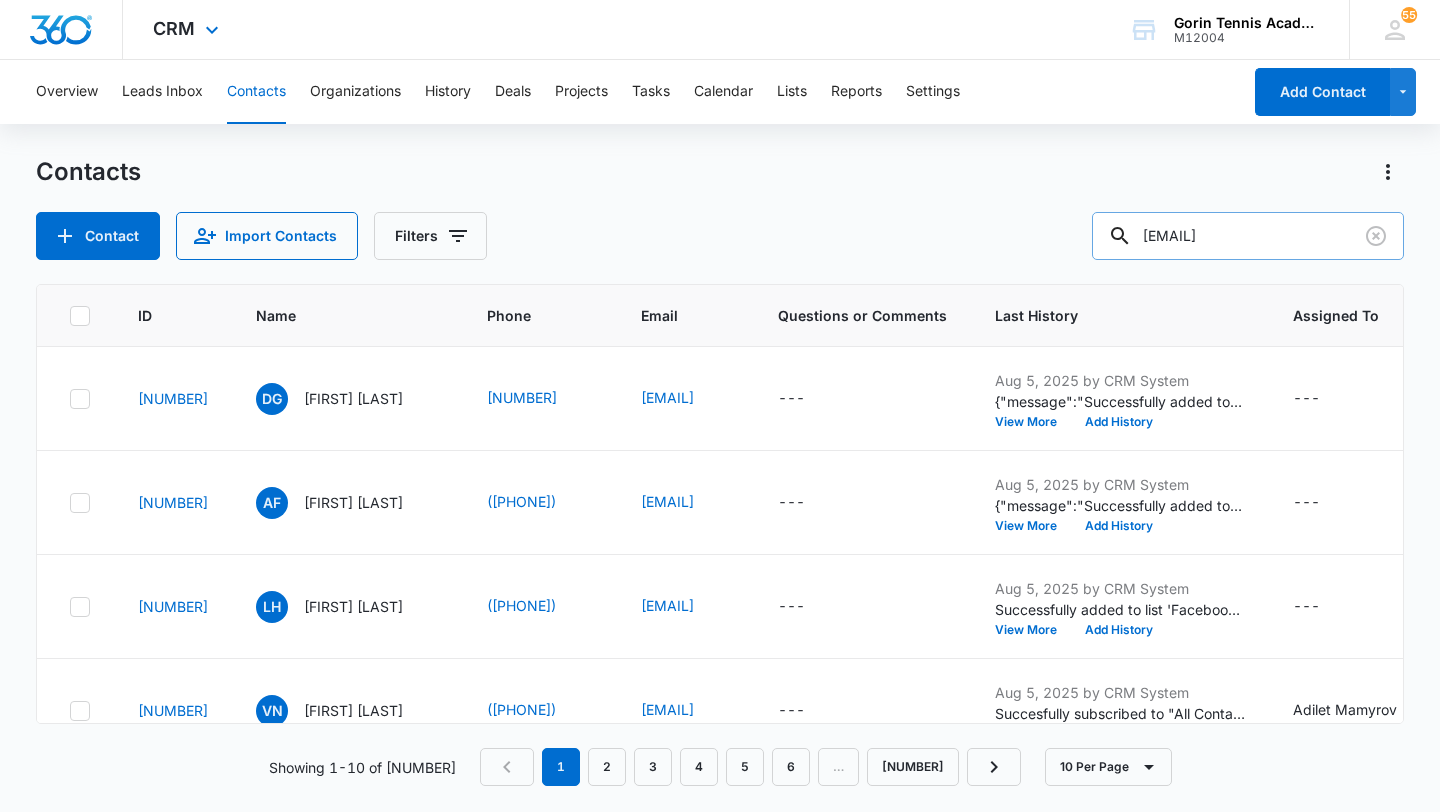 scroll, scrollTop: 0, scrollLeft: 23, axis: horizontal 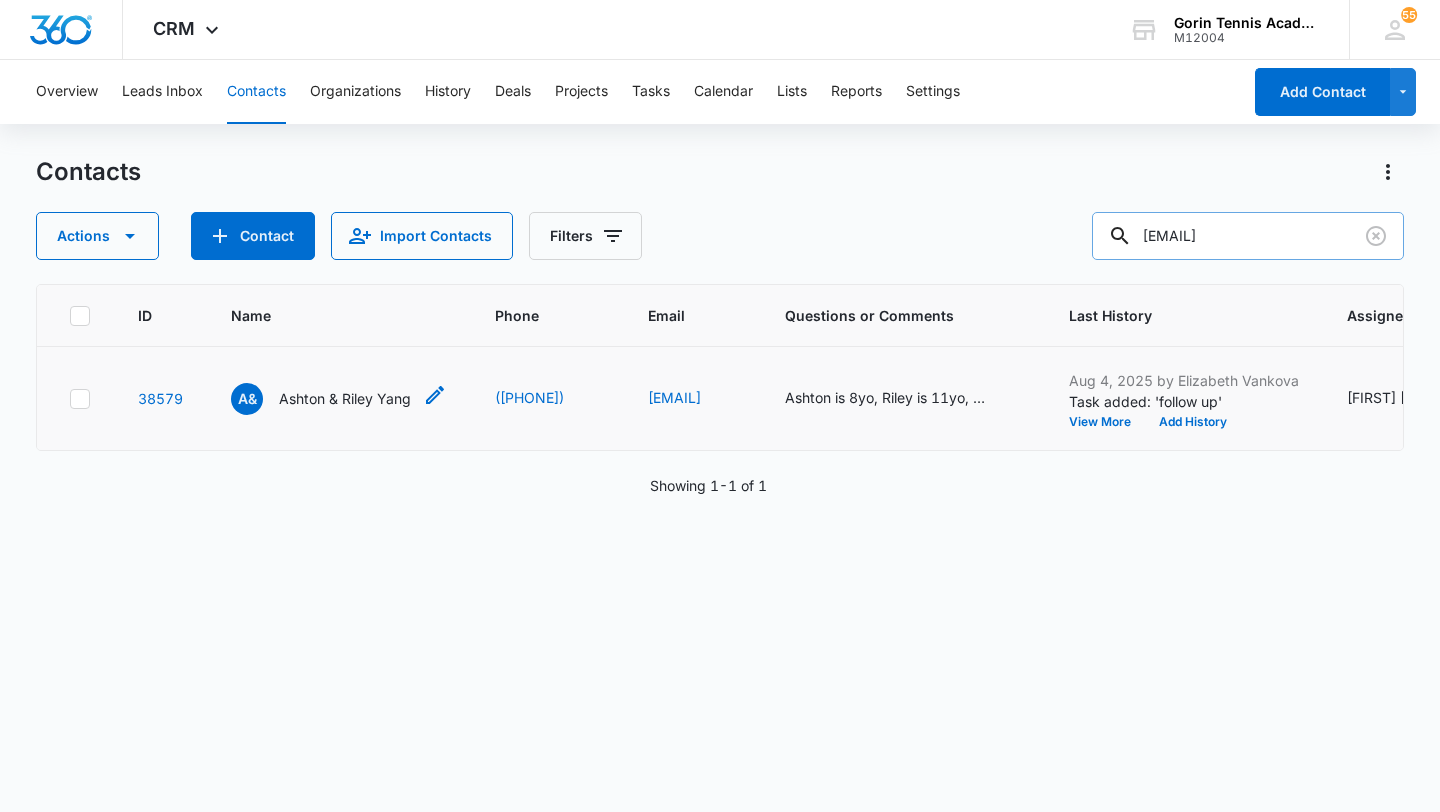 click on "Ashton & Riley Yang" at bounding box center [345, 398] 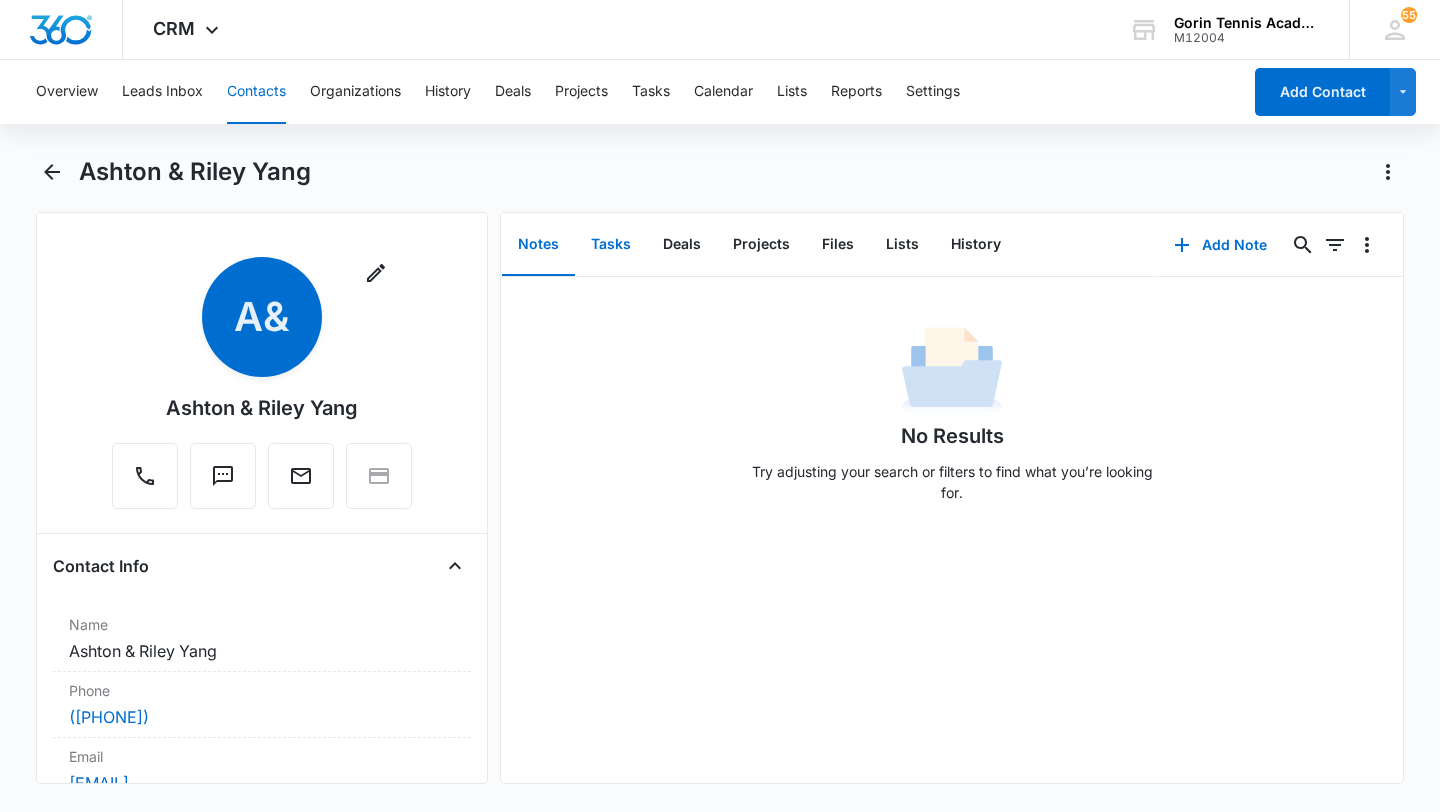 click on "Tasks" at bounding box center (611, 245) 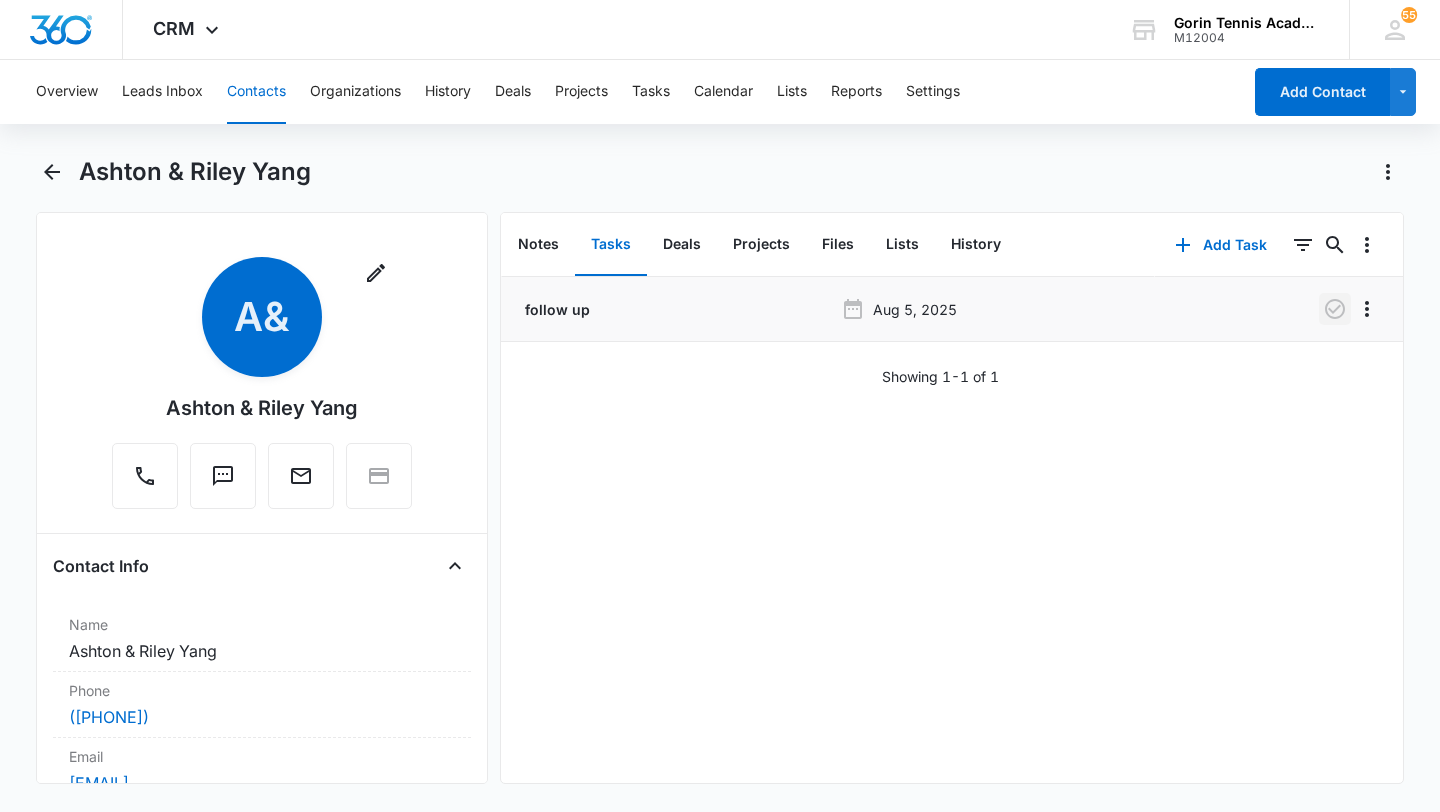 click 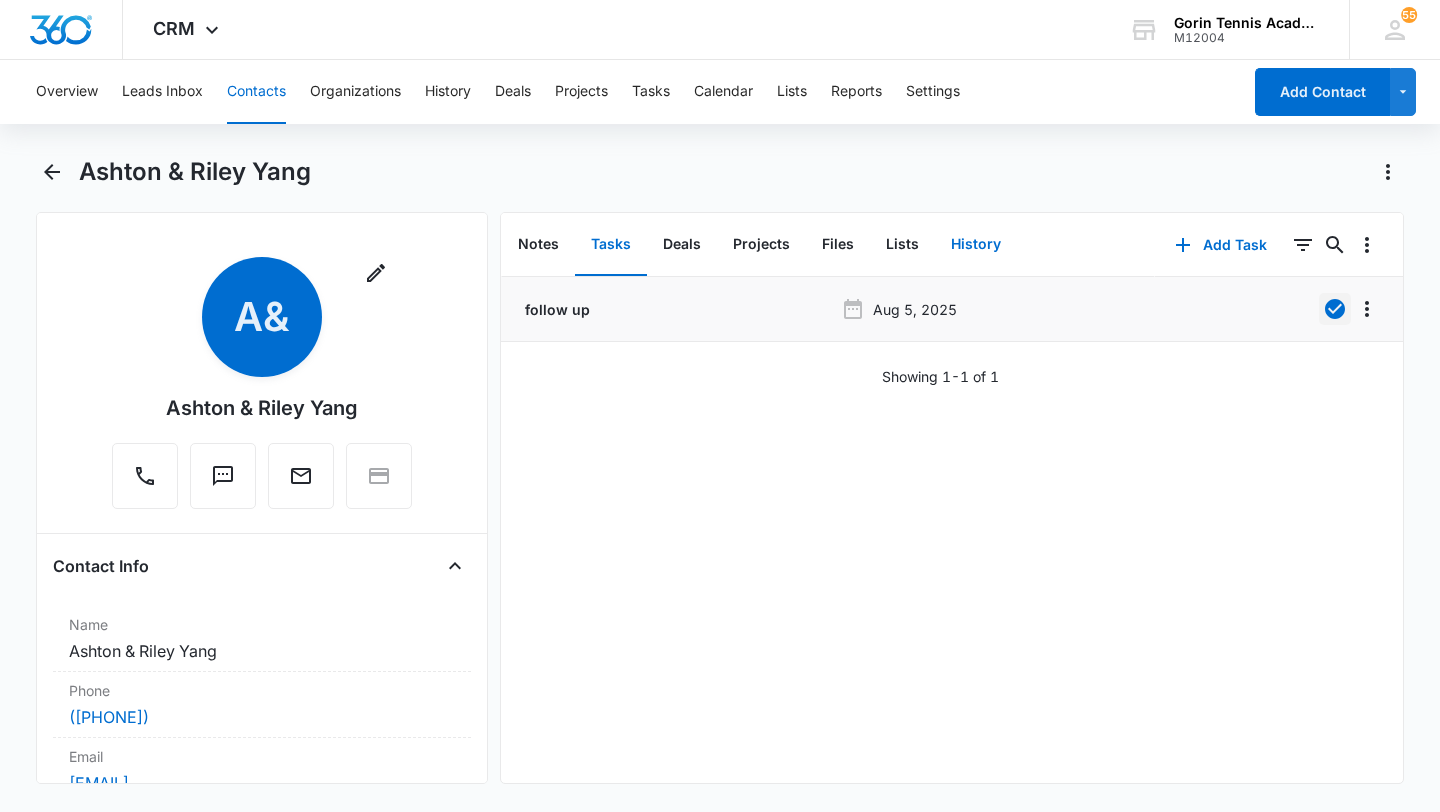 click on "History" at bounding box center (976, 245) 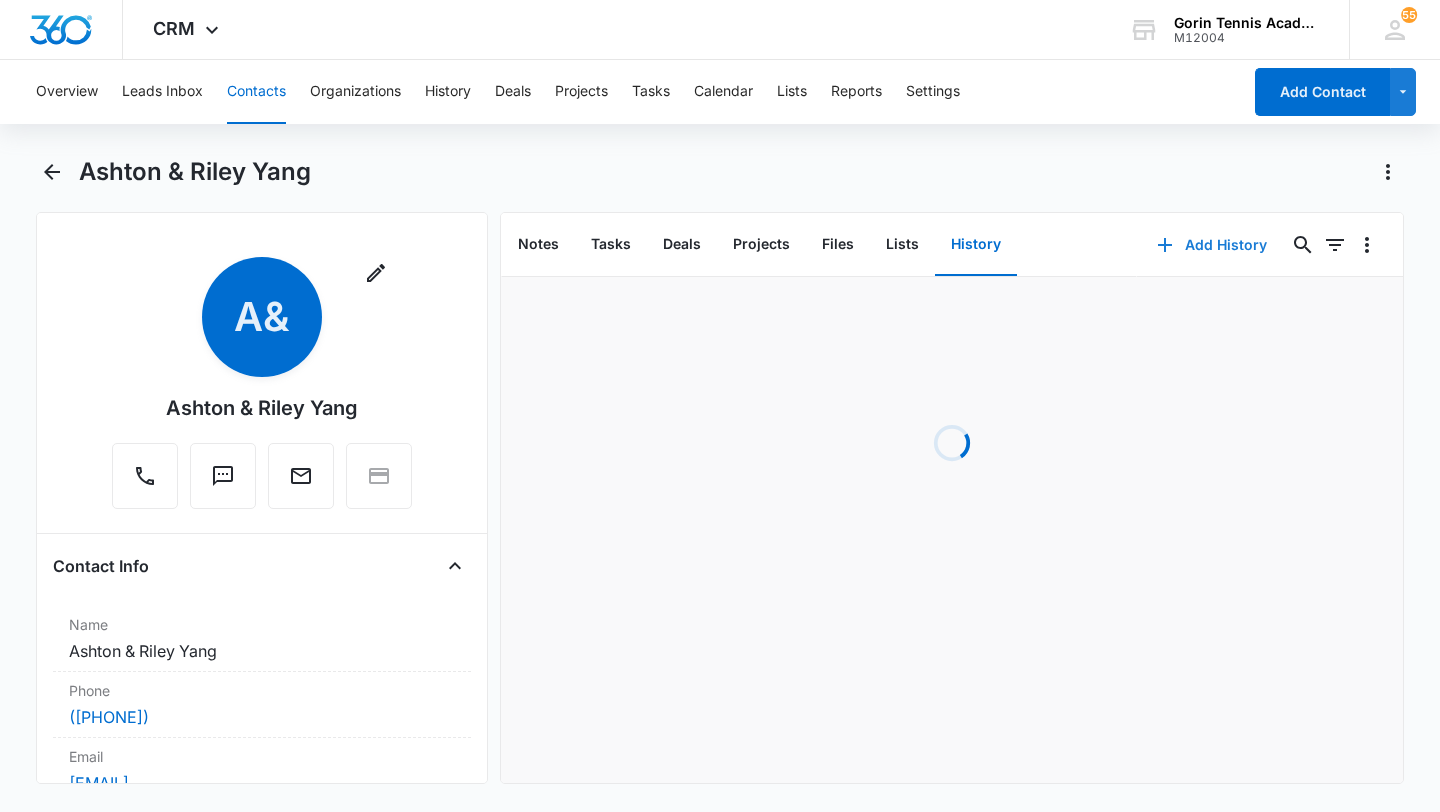 click on "Add History" at bounding box center [1212, 245] 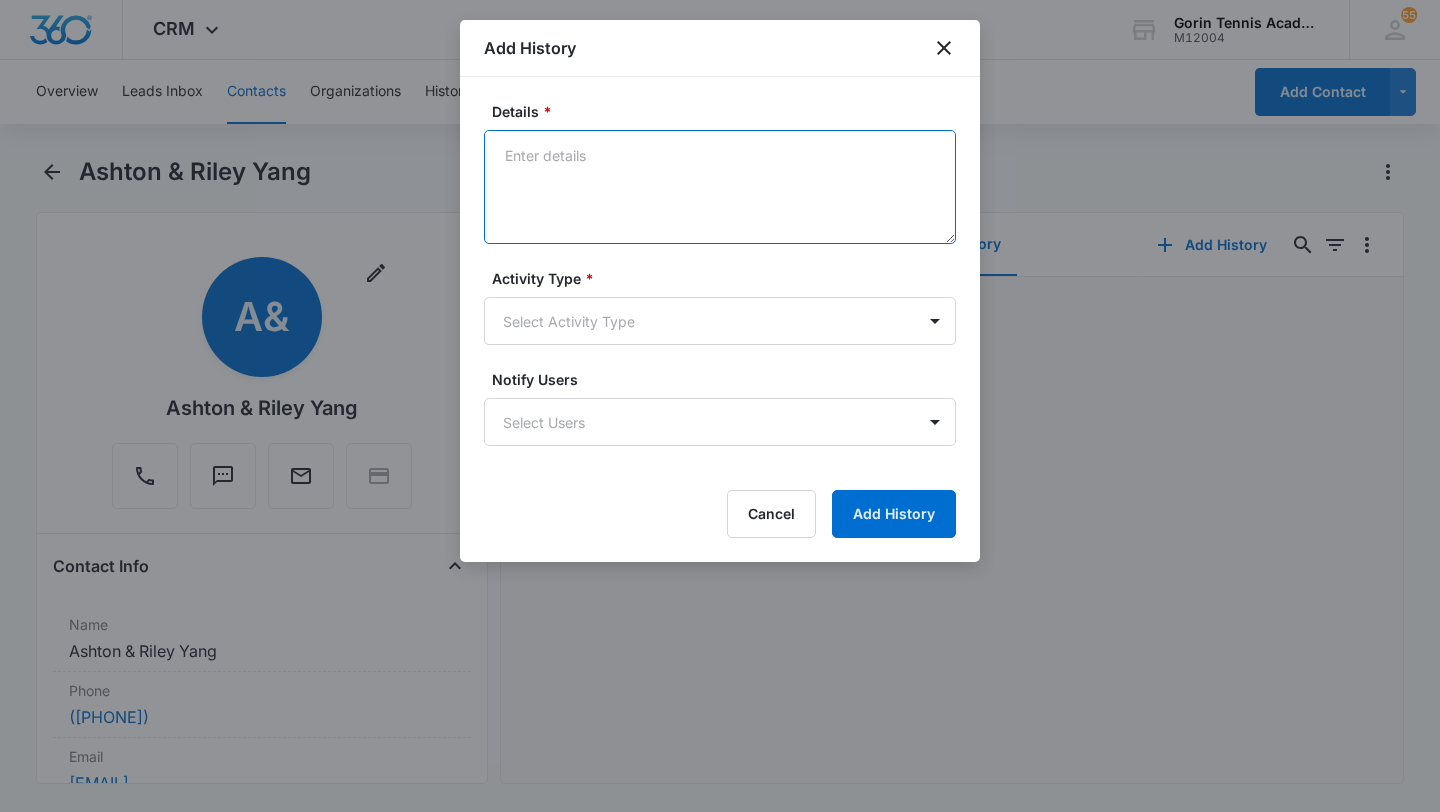 click on "Details *" at bounding box center [720, 187] 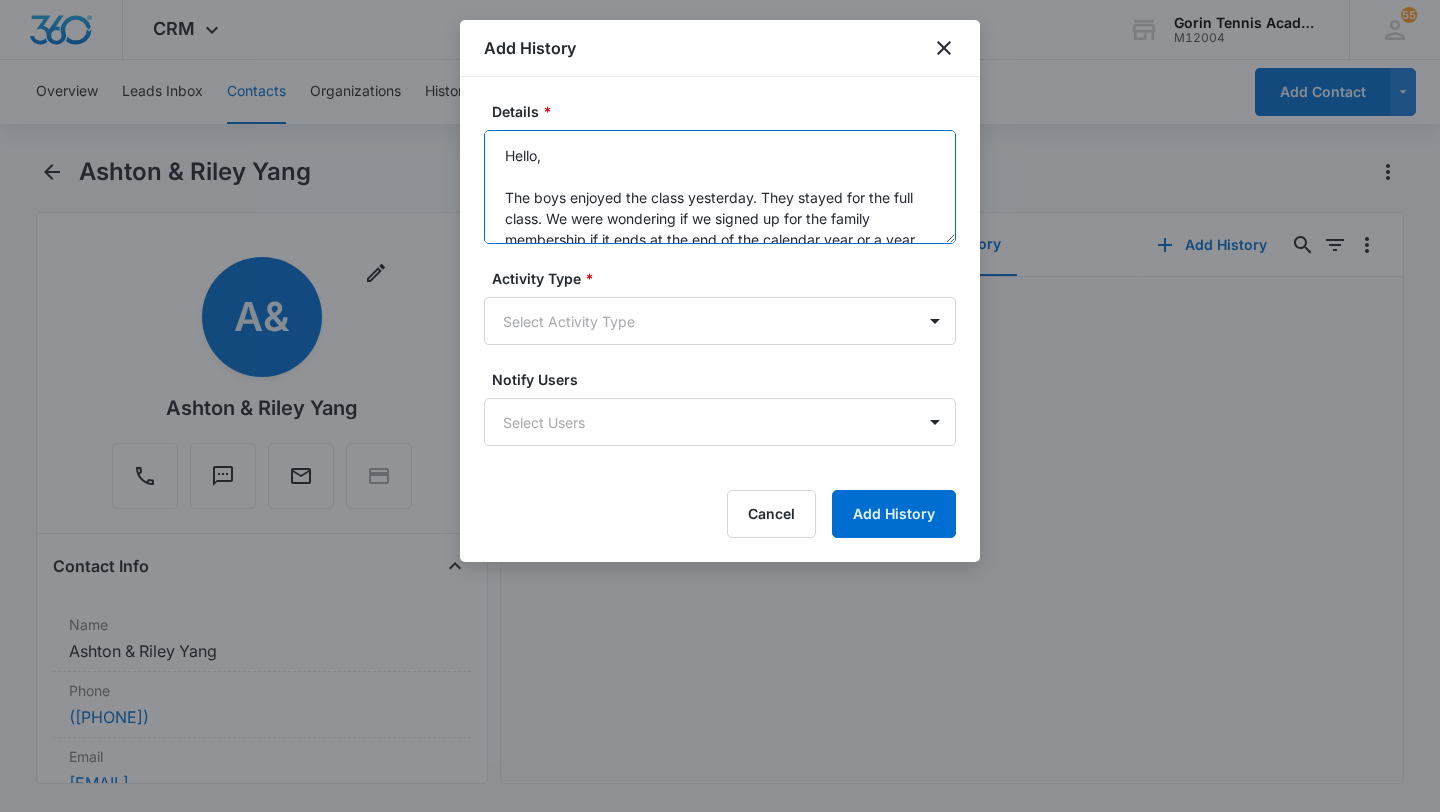scroll, scrollTop: 131, scrollLeft: 0, axis: vertical 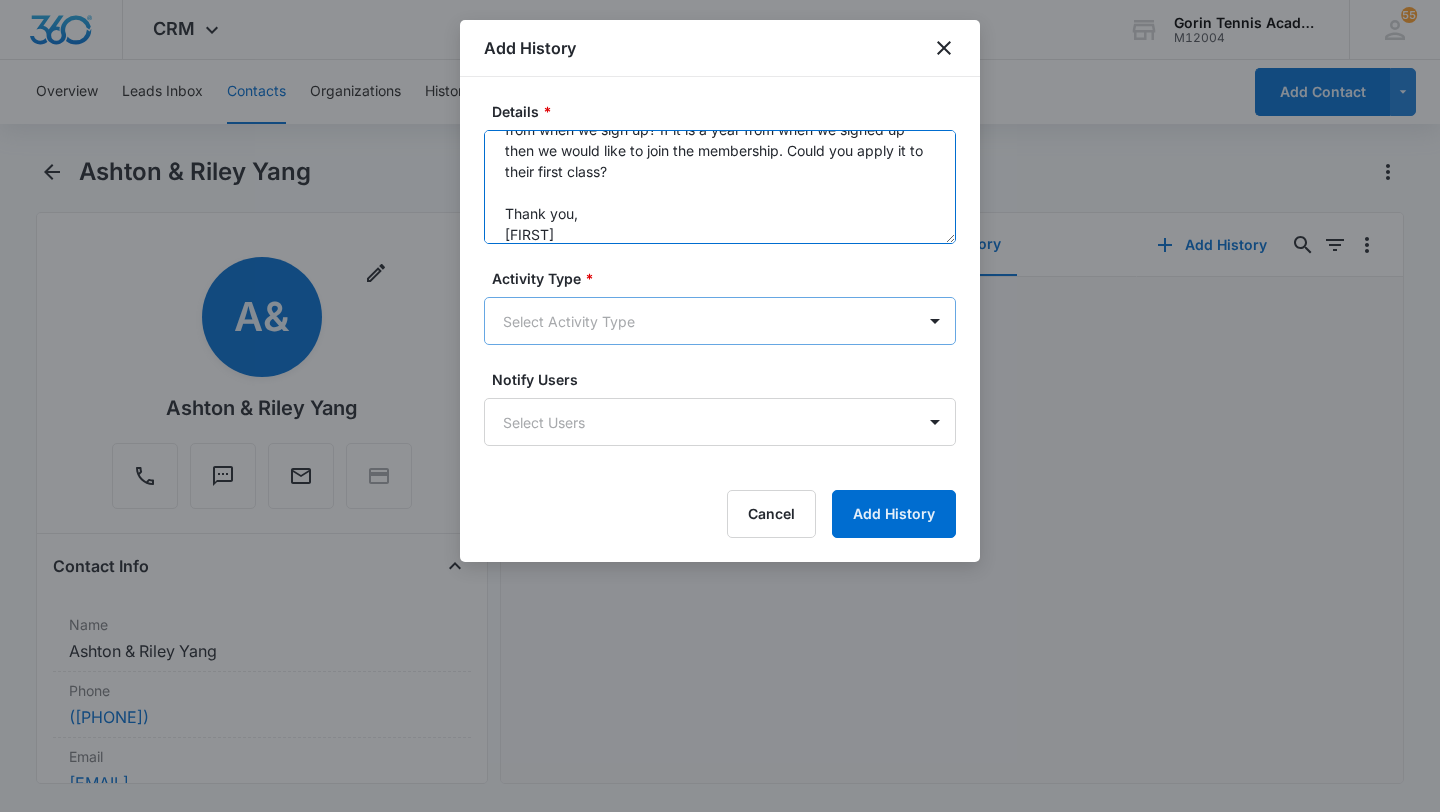 type on "Hello,
The boys enjoyed the class yesterday. They stayed for the full class. We were wondering if we signed up for the family membership if it ends at the end of the calendar year or a year from when we sign up? If it is a year from when we signed up then we would like to join the membership. Could you apply it to their first class?
Thank you,
[FIRST]" 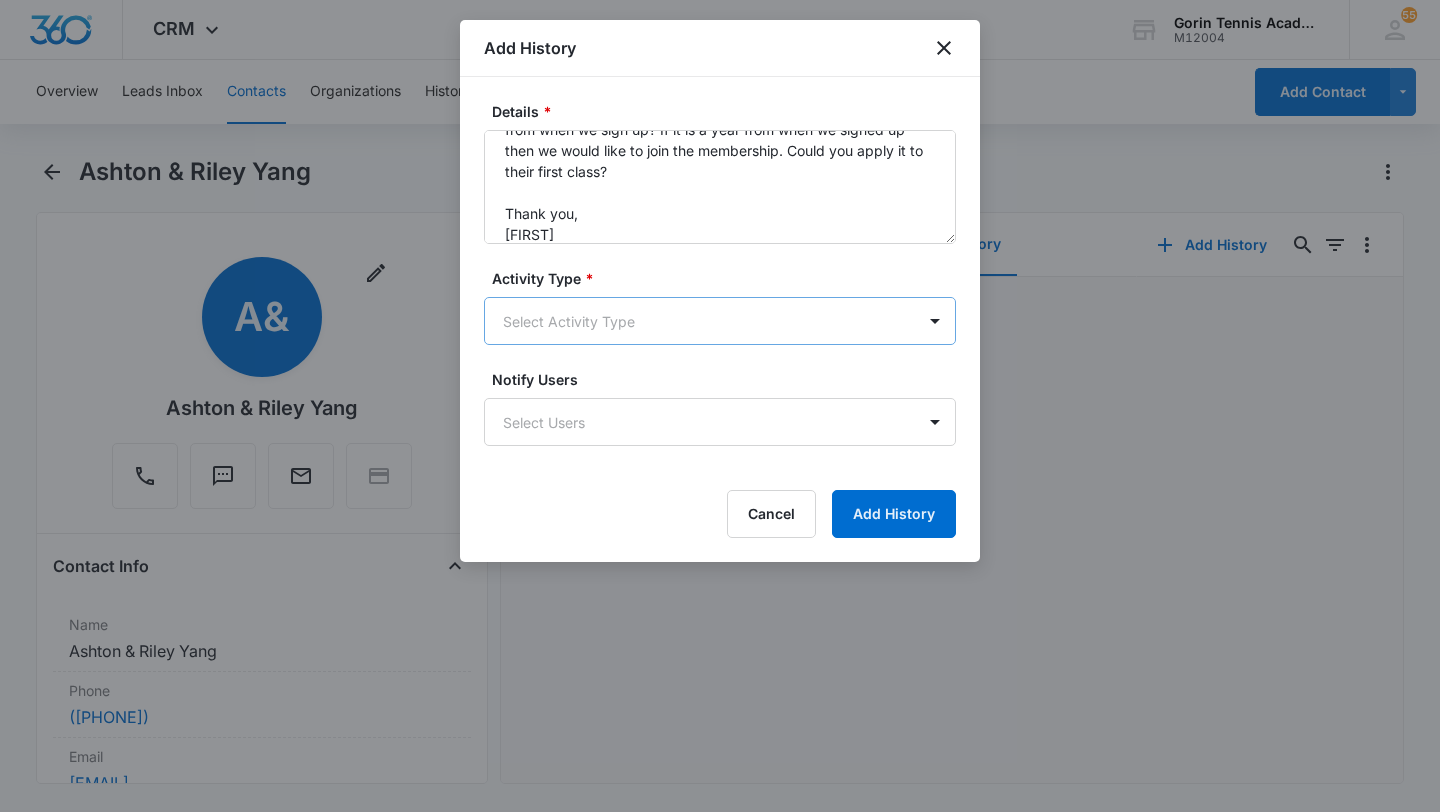 click on "CRM Apps Reputation Websites Forms CRM Email Social Shop Payments POS Content Ads Intelligence Files Brand Settings Gorin Tennis Academy M12004 Your Accounts View All 55 EV [FIRST] [LAST] [EMAIL] My Profile 55 Notifications Support Logout Terms & Conditions   •   Privacy Policy Overview Leads Inbox Contacts Organizations History Deals Projects Tasks Calendar Lists Reports Settings Add Contact Contacts Actions Contact Import Contacts Filters [EMAIL] ID Name Phone Email Questions or Comments Last History Assigned To Type Status Address Camp Interest Origin Location Mobile Phone Home Phone Work Phone 36339 MT [FIRST] [LAST] ([PHONE]) [EMAIL] --- [MONTH] [DAY], [YEAR] by [FIRST] [LAST] I am in contact with her and Coach Artem to arrange private lessons. View More Add History [FIRST] [LAST] Cupertino - De Anza College, Saratoga/West Valley College Lead, Require Follow Up 1647 Kitchener Drive, Sunnyvale, CA --- --- --- --- --- --- Showing   1-1   of   1 Gorin Tennis Academy - CRM Contacts - Marketing 360®
Add History * *" at bounding box center (720, 406) 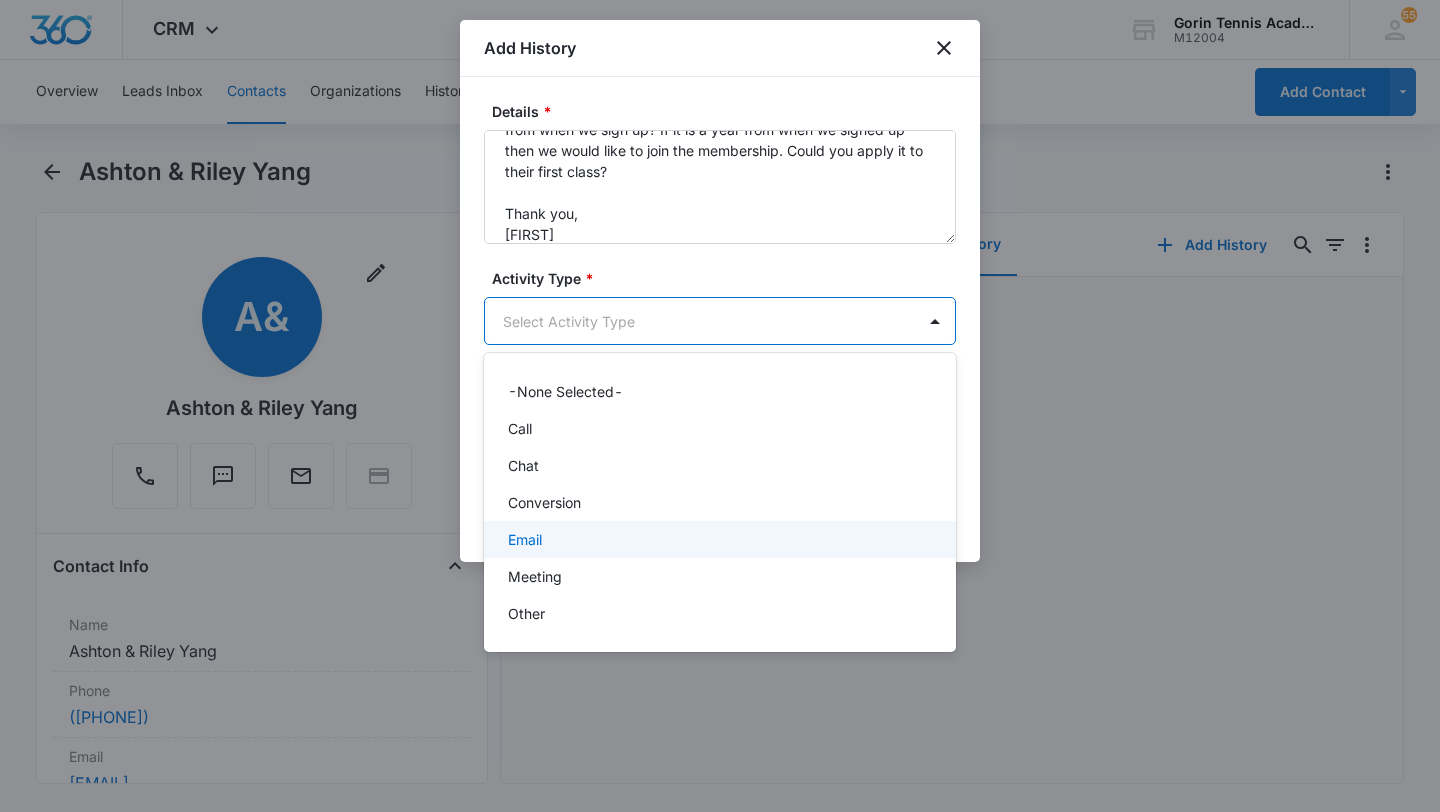 click on "Email" at bounding box center (718, 539) 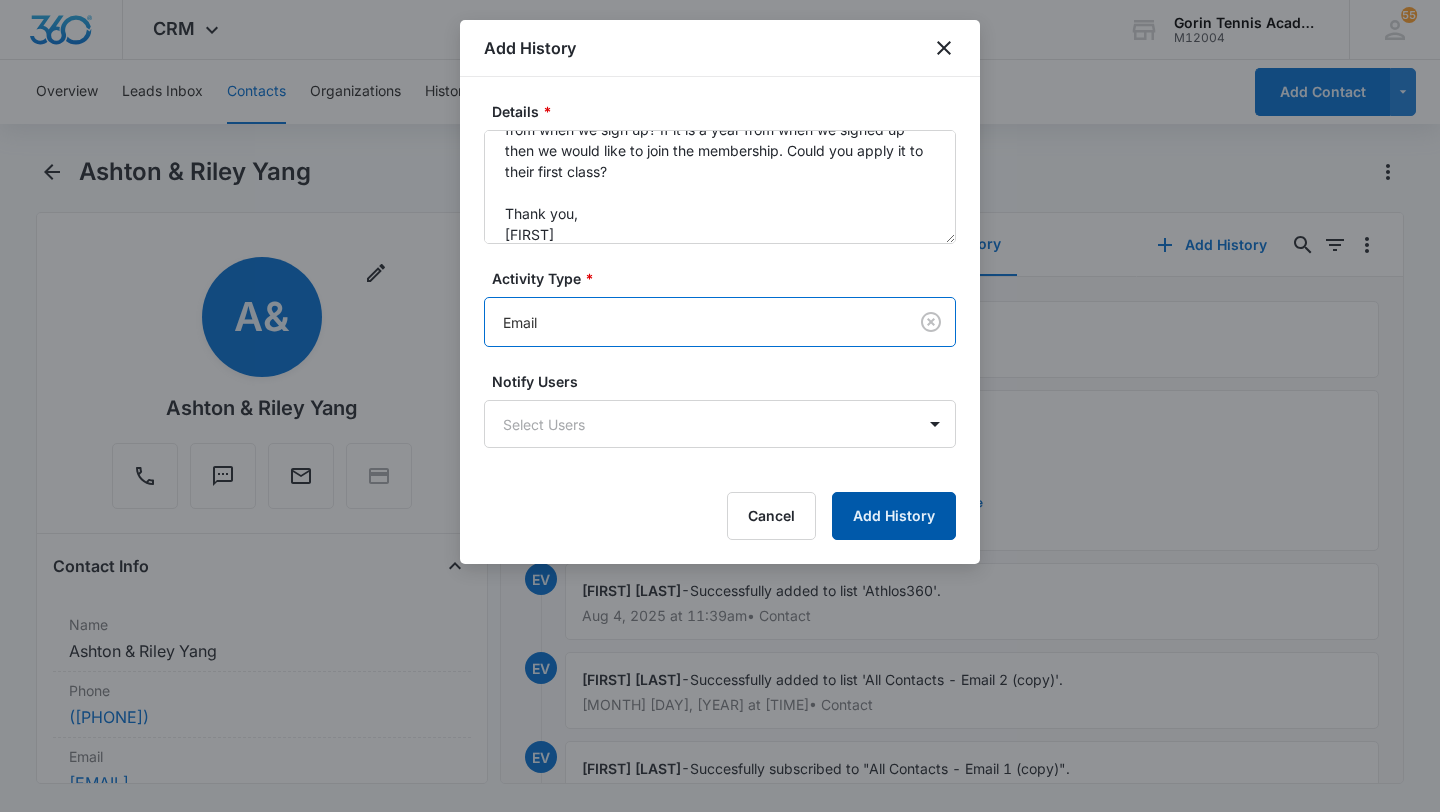 click on "Add History" at bounding box center [894, 516] 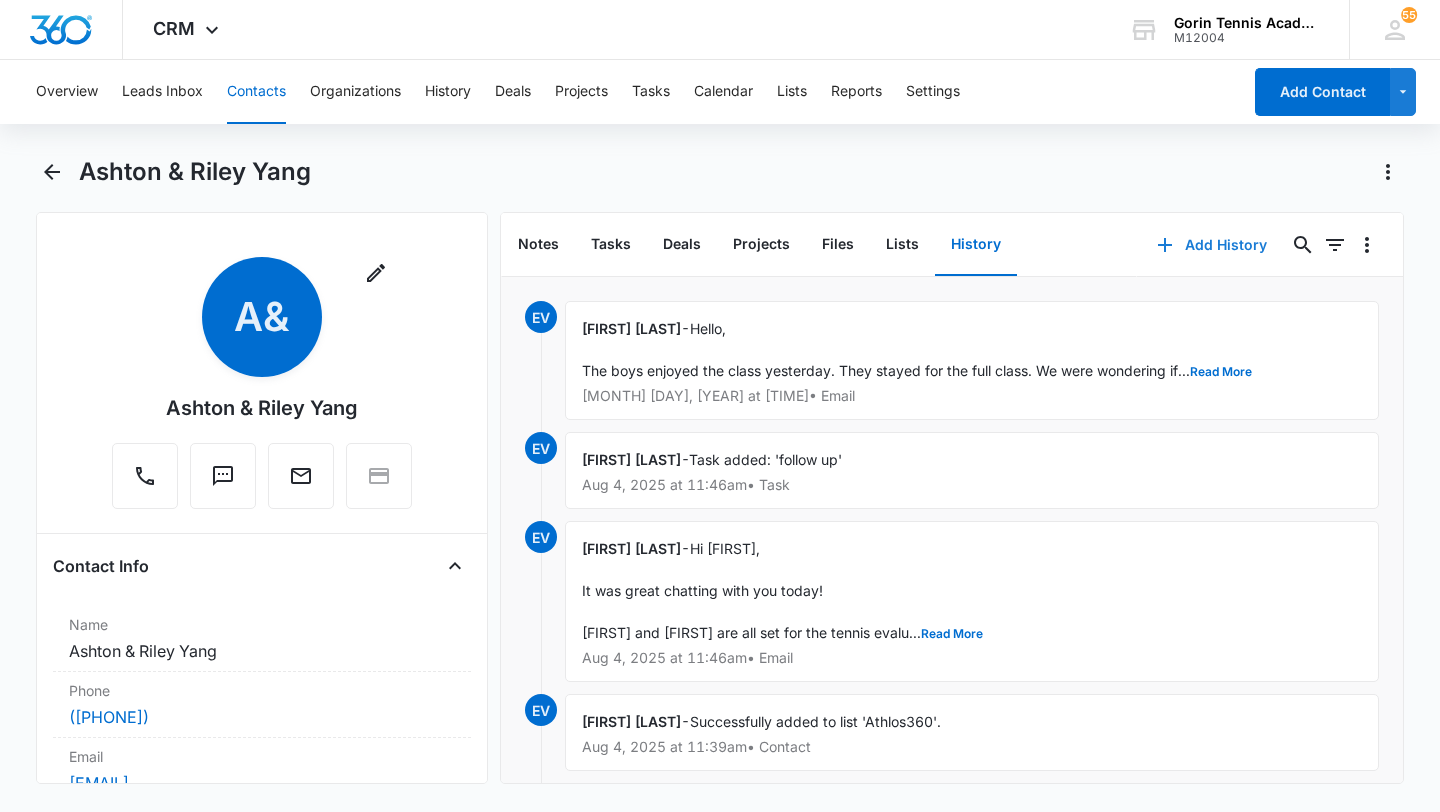 click on "Add History" at bounding box center (1212, 245) 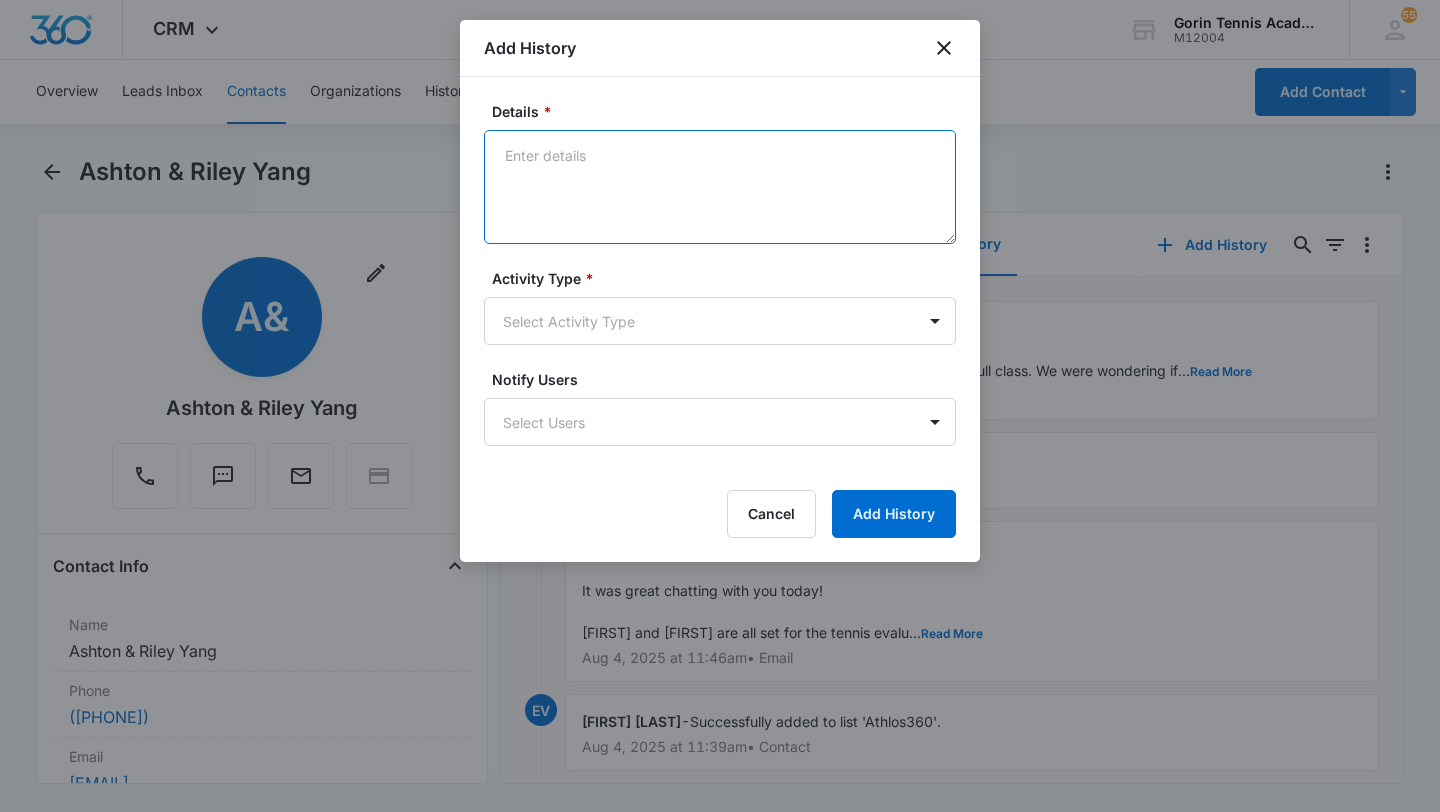 click on "Details *" at bounding box center (720, 187) 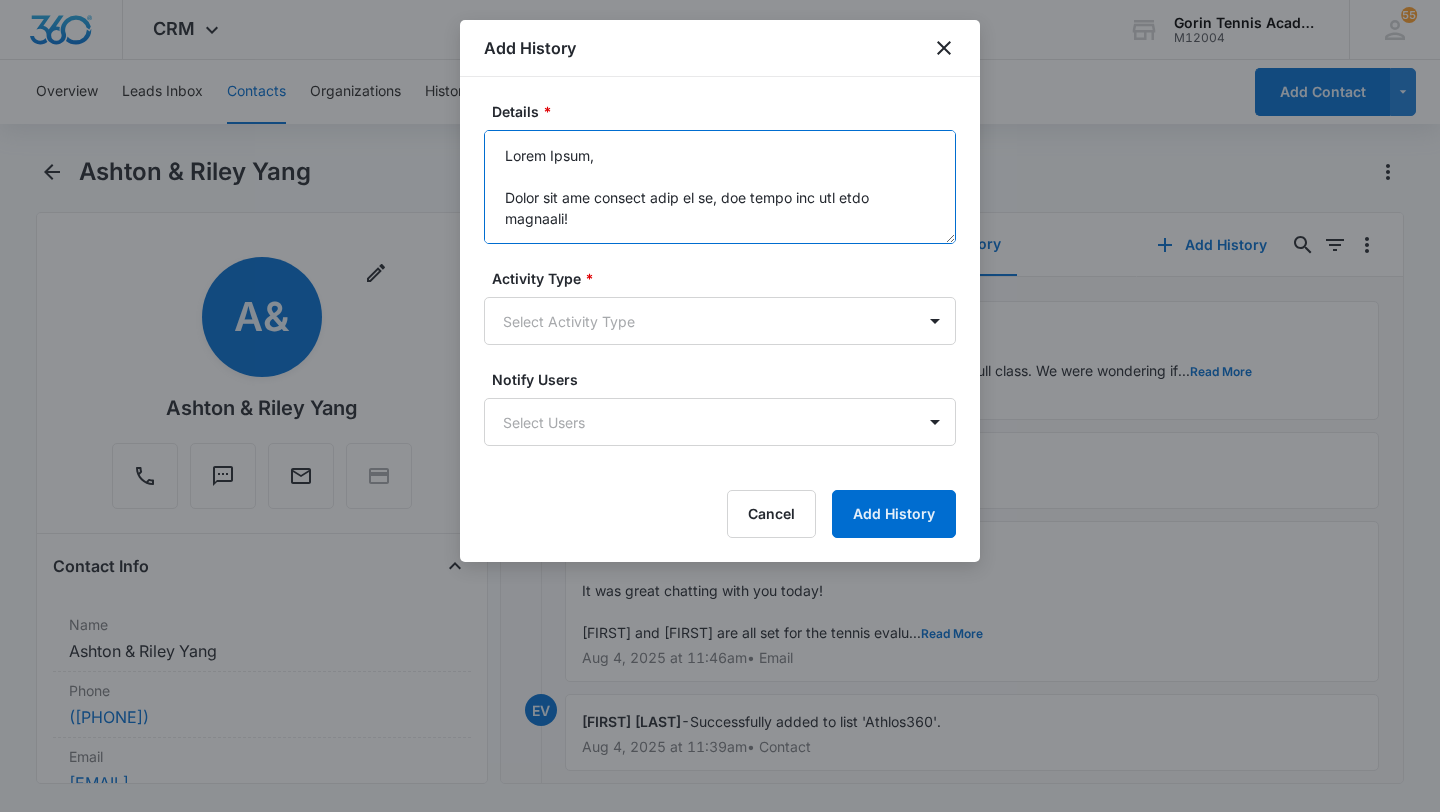 scroll, scrollTop: 656, scrollLeft: 0, axis: vertical 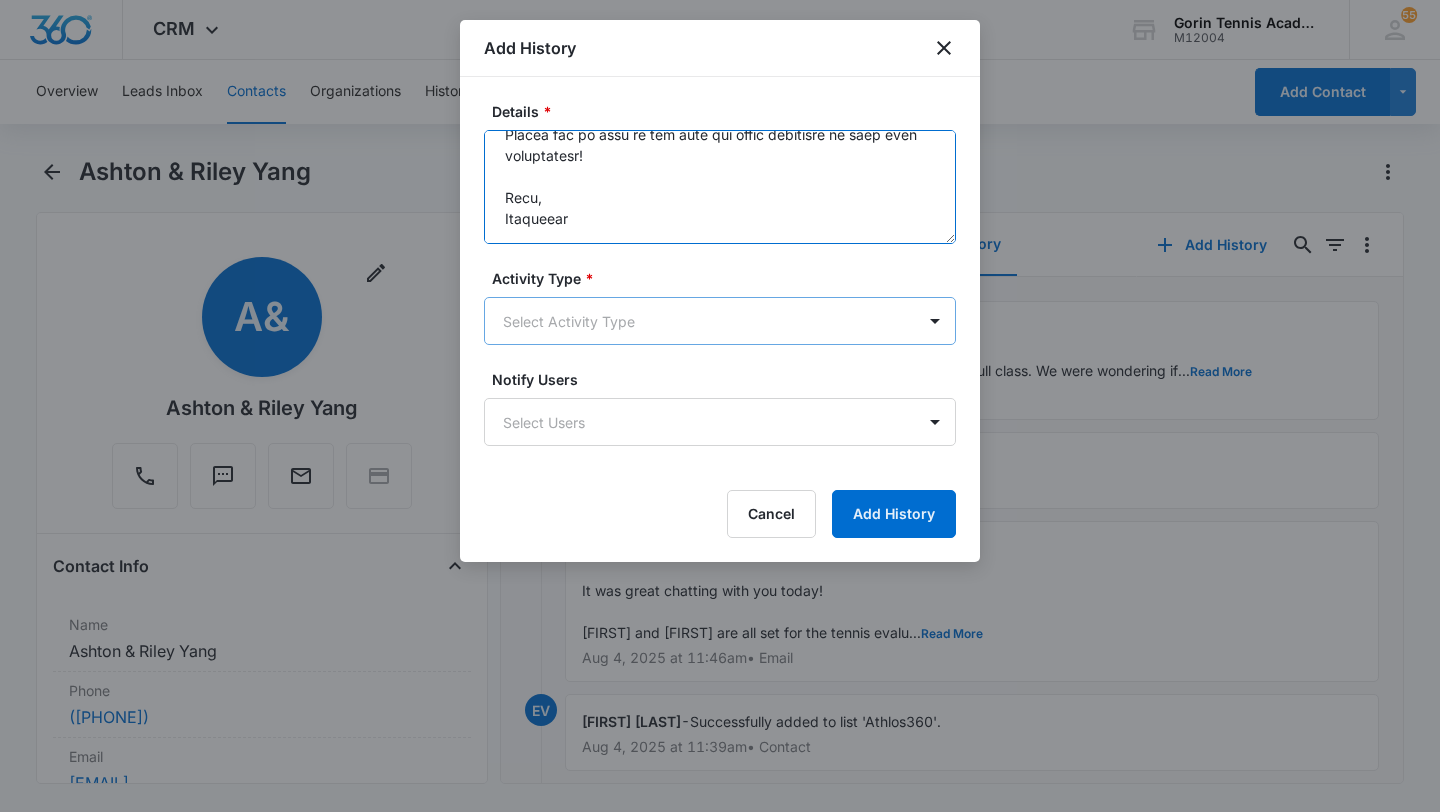 type on "Hello [FIRST],
Thank you for getting back to me, and thank you for your feedback!
Great to hear that [FIRST] and [FIRST] enjoyed the lesson yesterday! The membership is set to expire 12 months after the sale date, so one year from when you purchase it. You can check all the membership details and purchase the one that works best for you at the link below:
https://clients.mindbodyonline.com/classic/ws?studioid=180951&stype=40
Our memberships allow players to schedule lessons at the discounted member rate ($56 per session) for the next month. Registration for the next month opens on the 15th of each month, so members can purchase and schedule lessons for the next month from the 15th through the end of the current month to receive the discount. These days don't have to be scheduled in advance - you can purchase member drop-in sessions on the last day of the current month (i.e August 31st) and schedule them at your convenience for the next month. However, if you would like to schedule lessons in the current mon..." 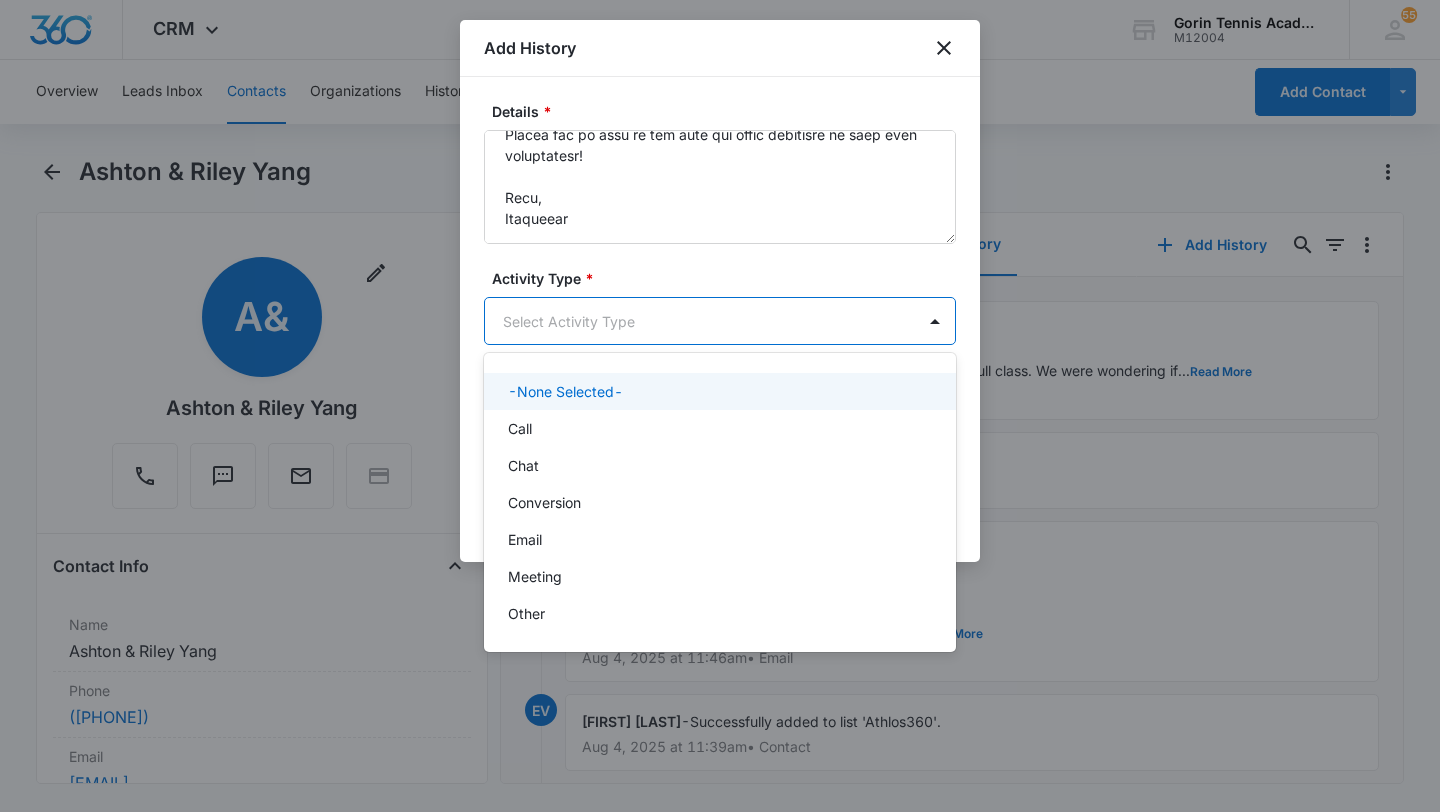 click on "CRM Apps Reputation Websites Forms CRM Email Social Shop Payments POS Content Ads Intelligence Files Brand Settings Gorin Tennis Academy M12004 Your Accounts View All 55 EV [FIRST] [LAST] [EMAIL] My Profile 55 Notifications Support Logout Terms & Conditions   •   Privacy Policy Overview Leads Inbox Contacts Organizations History Deals Projects Tasks Calendar Lists Reports Settings Add Contact Contacts Actions Contact Import Contacts Filters [EMAIL] ID Name Phone Email Questions or Comments Last History Assigned To Type Status Address Camp Interest Origin Location Mobile Phone Home Phone Work Phone 36339 MT [FIRST] [LAST] ([PHONE]) [EMAIL] --- [MONTH] [DAY], [YEAR] by [FIRST] [LAST] I am in contact with her and Coach Artem to arrange private lessons. View More Add History [FIRST] [LAST] Cupertino - De Anza College, Saratoga/West Valley College Lead, Require Follow Up 1647 Kitchener Drive, Sunnyvale, CA --- --- --- --- --- --- Showing   1-1   of   1 Gorin Tennis Academy - CRM Contacts - Marketing 360®
Add History * *" at bounding box center (720, 406) 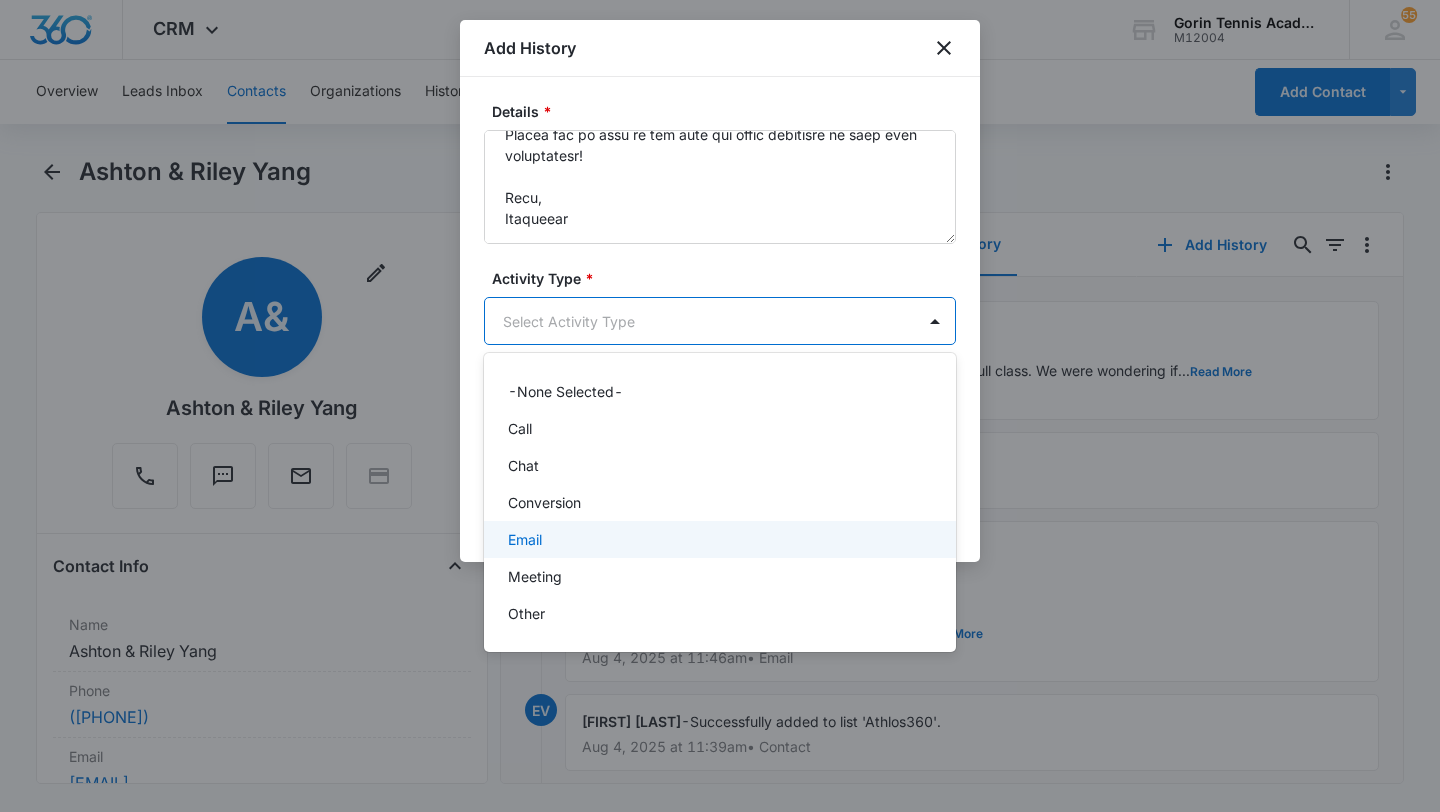 click on "Email" at bounding box center (720, 539) 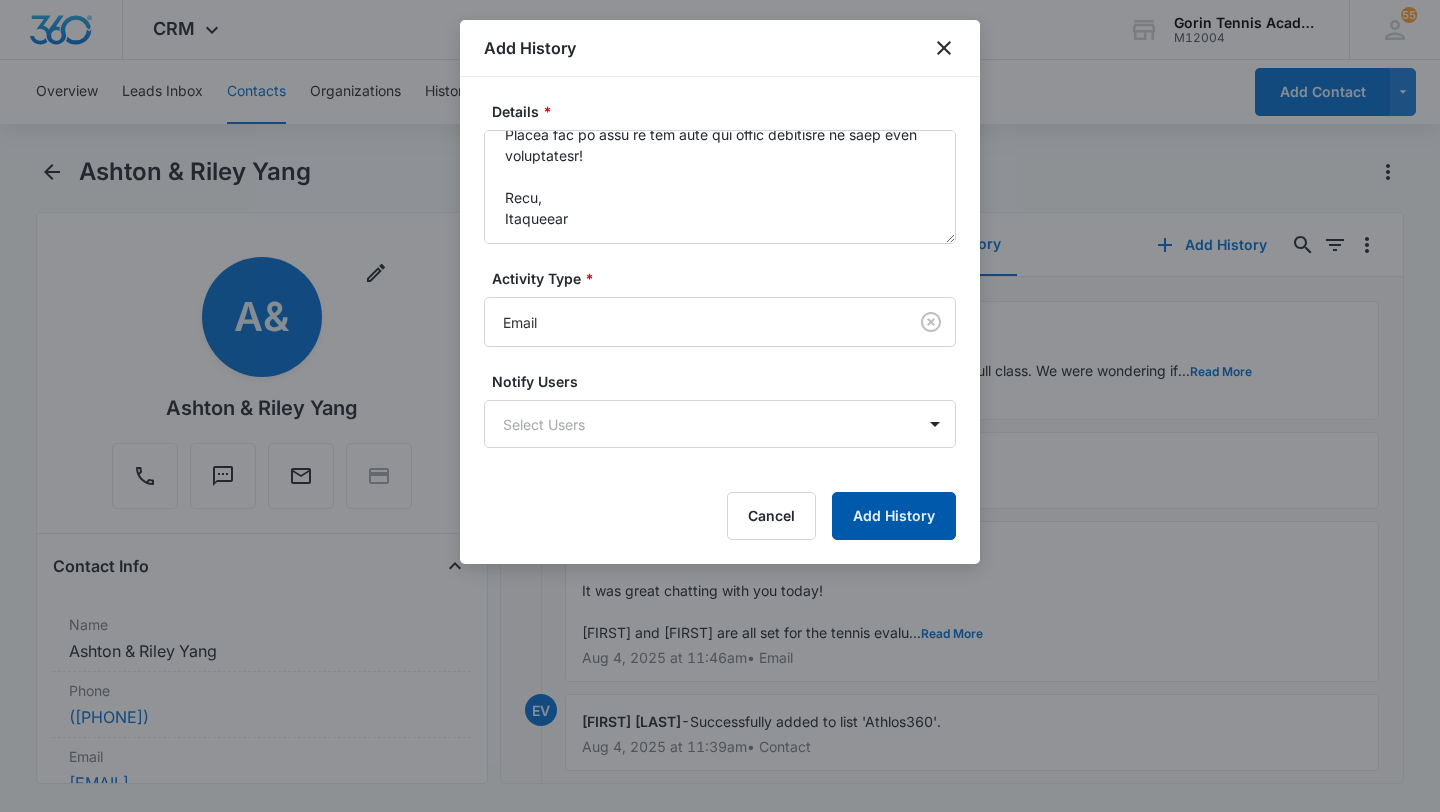 click on "Add History" at bounding box center (894, 516) 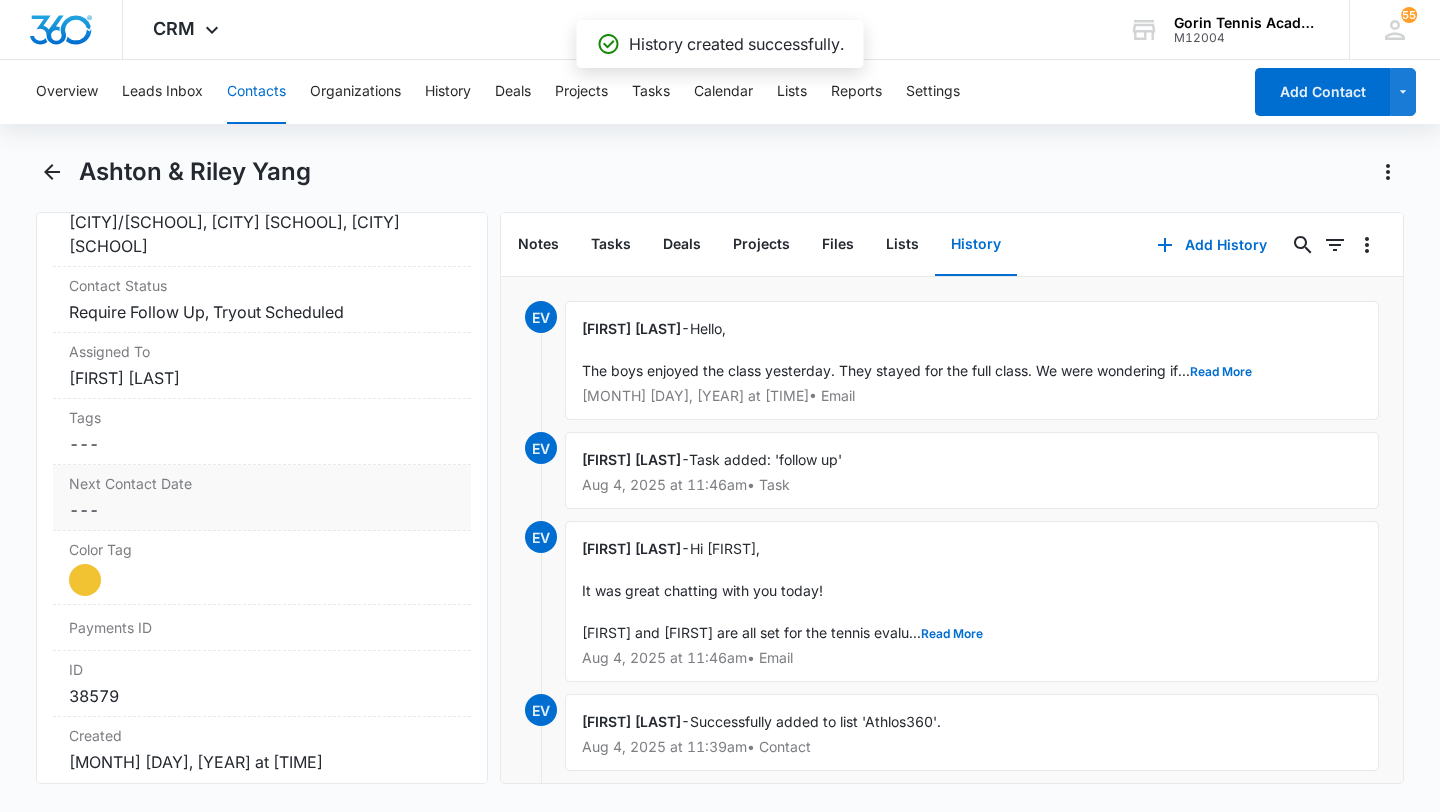 click on "Next Contact Date" at bounding box center [262, 483] 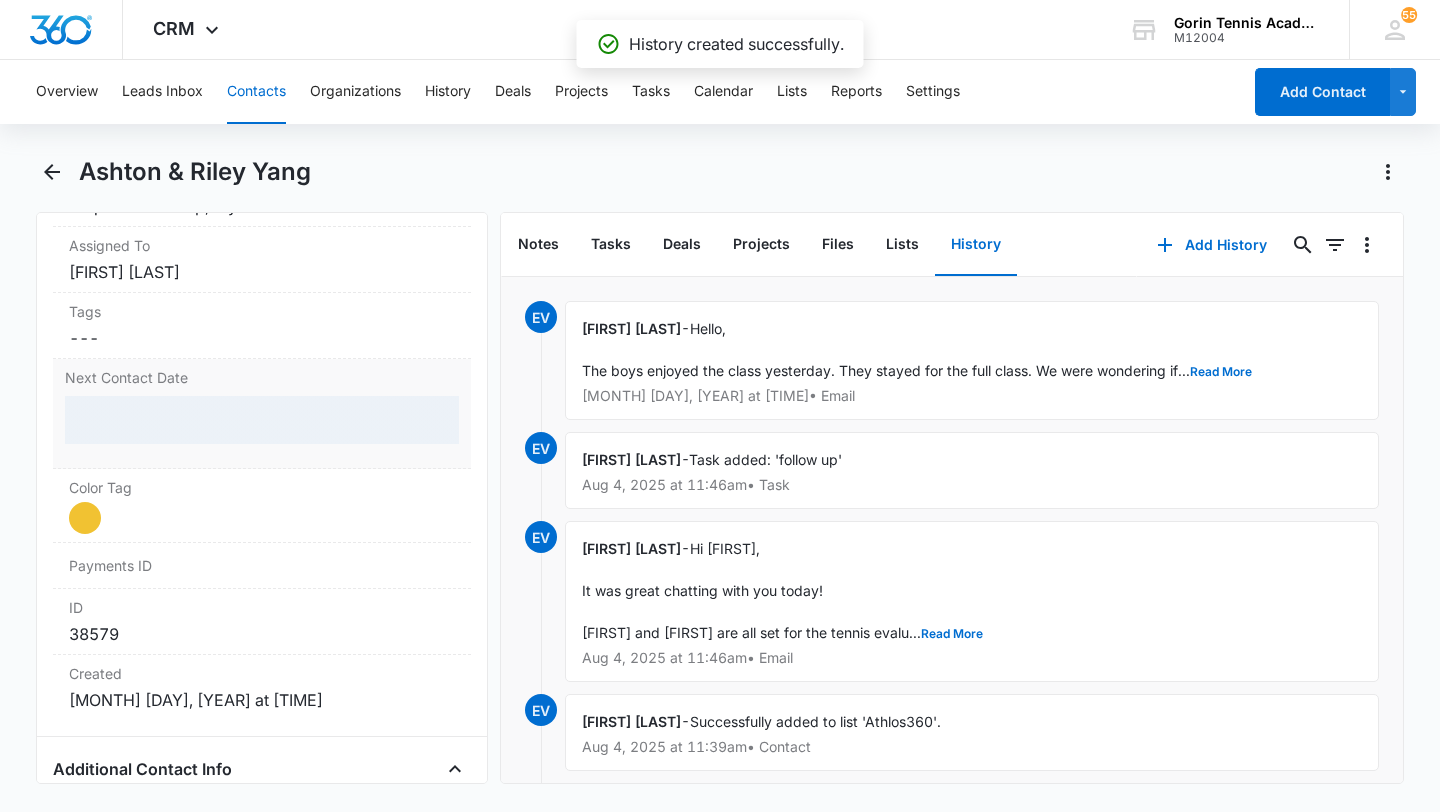 scroll, scrollTop: 1038, scrollLeft: 0, axis: vertical 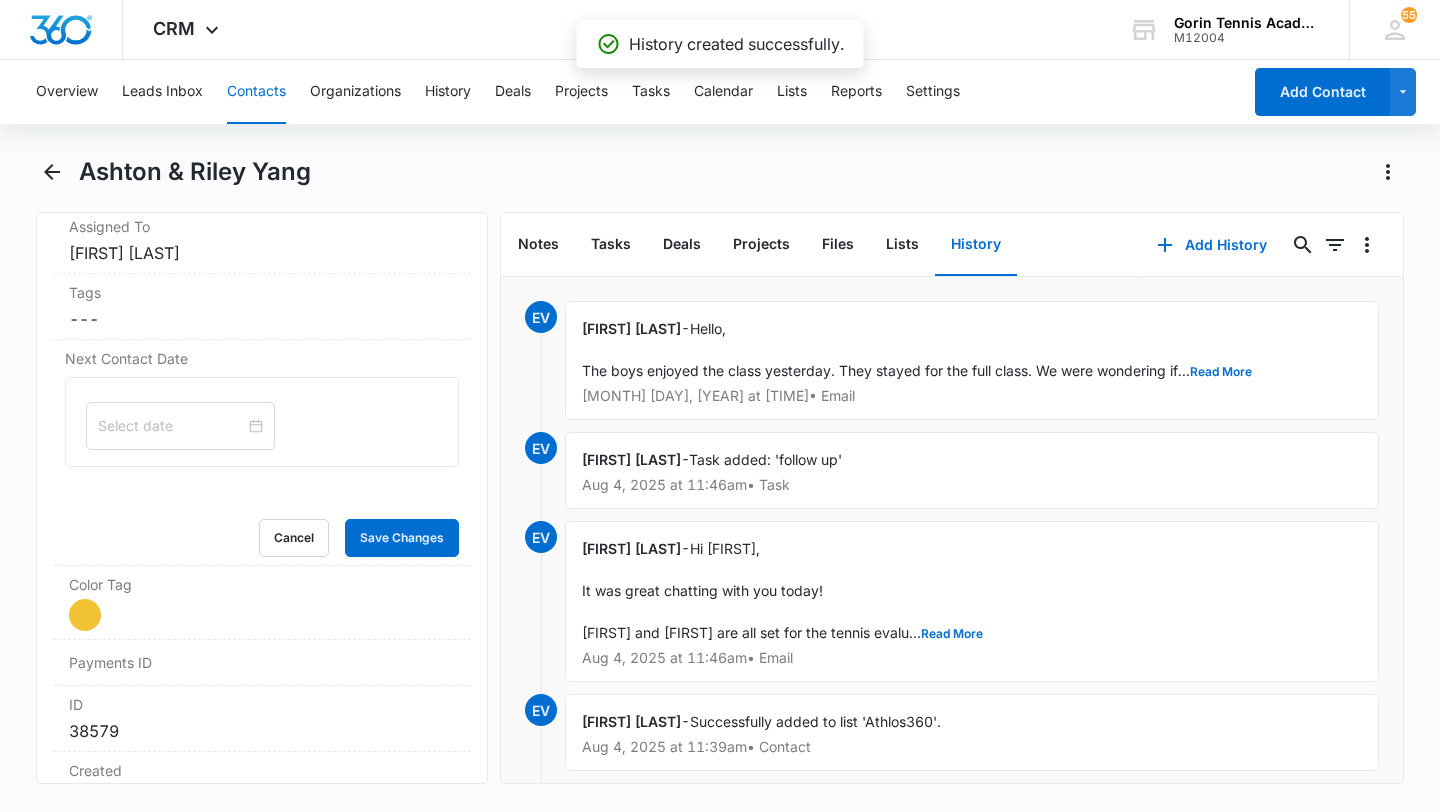 click at bounding box center [171, 426] 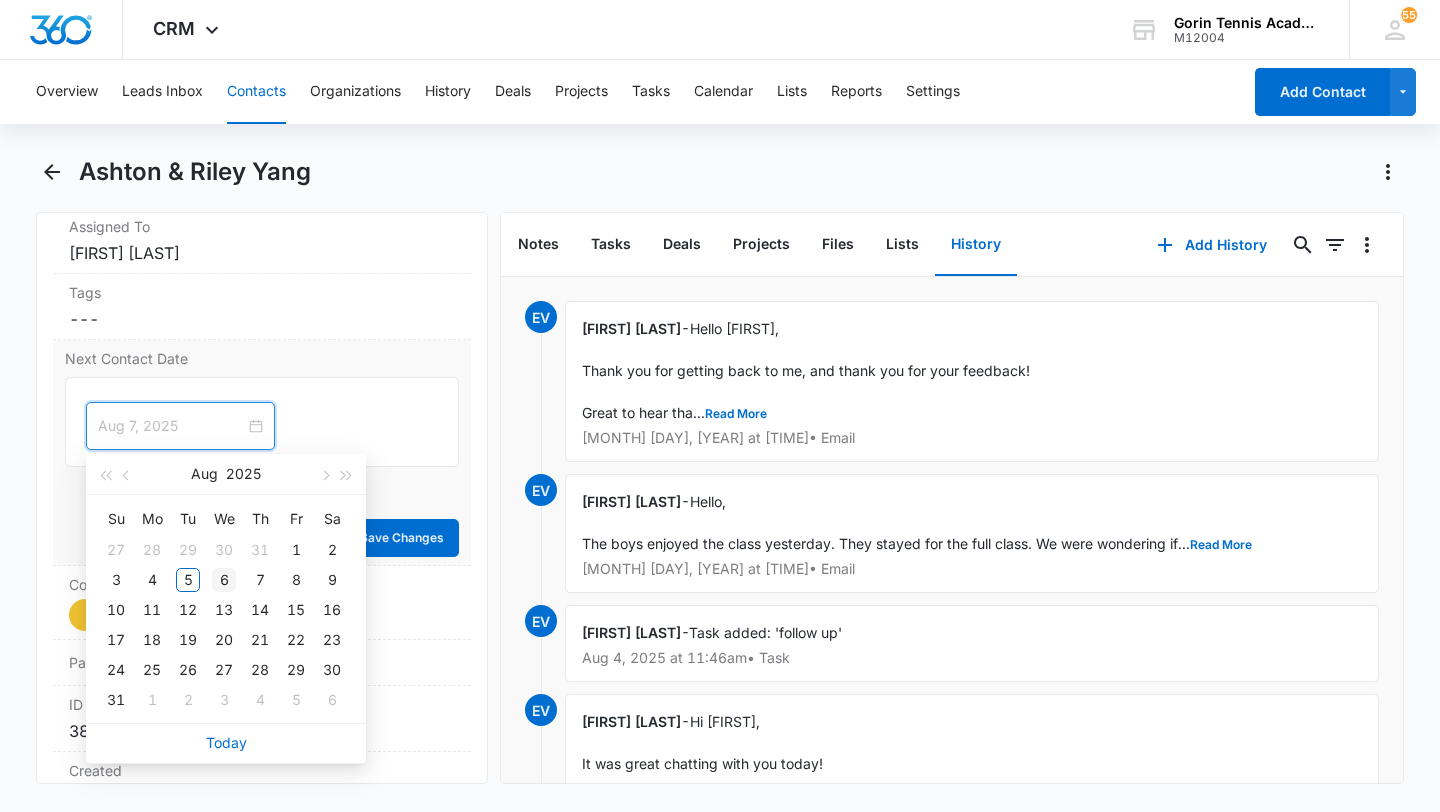 type on "Aug 6, 2025" 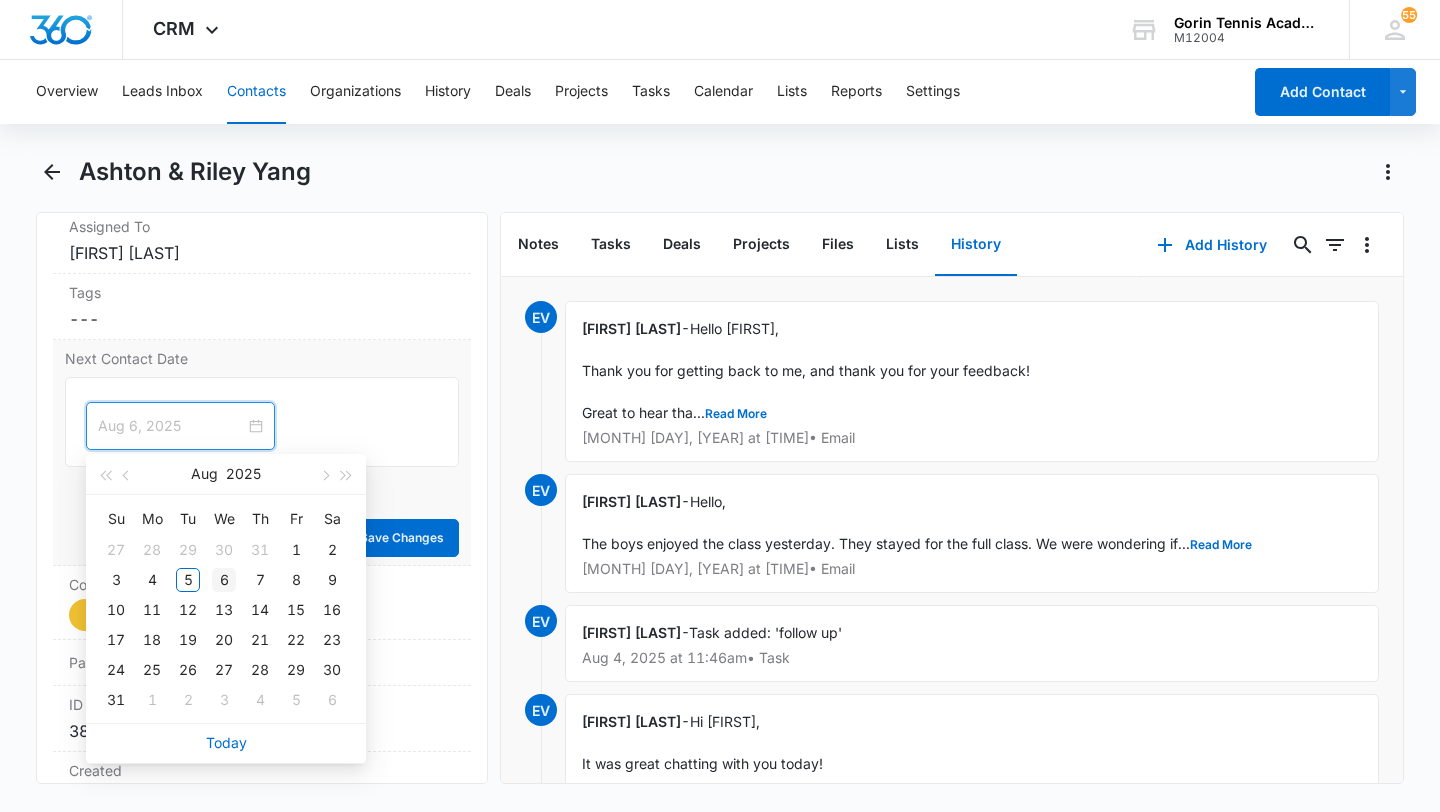click on "6" at bounding box center [224, 580] 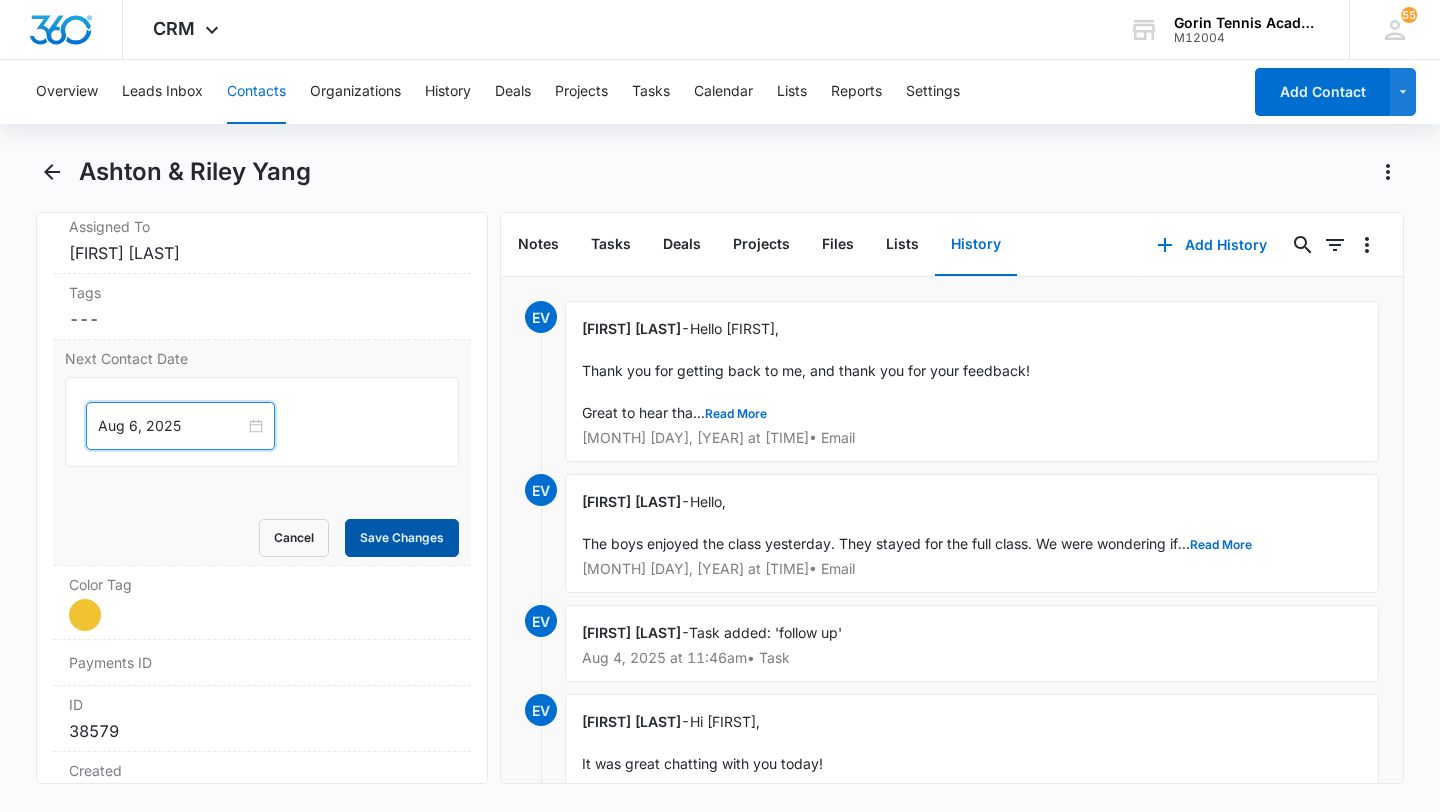 click on "Save Changes" at bounding box center (402, 538) 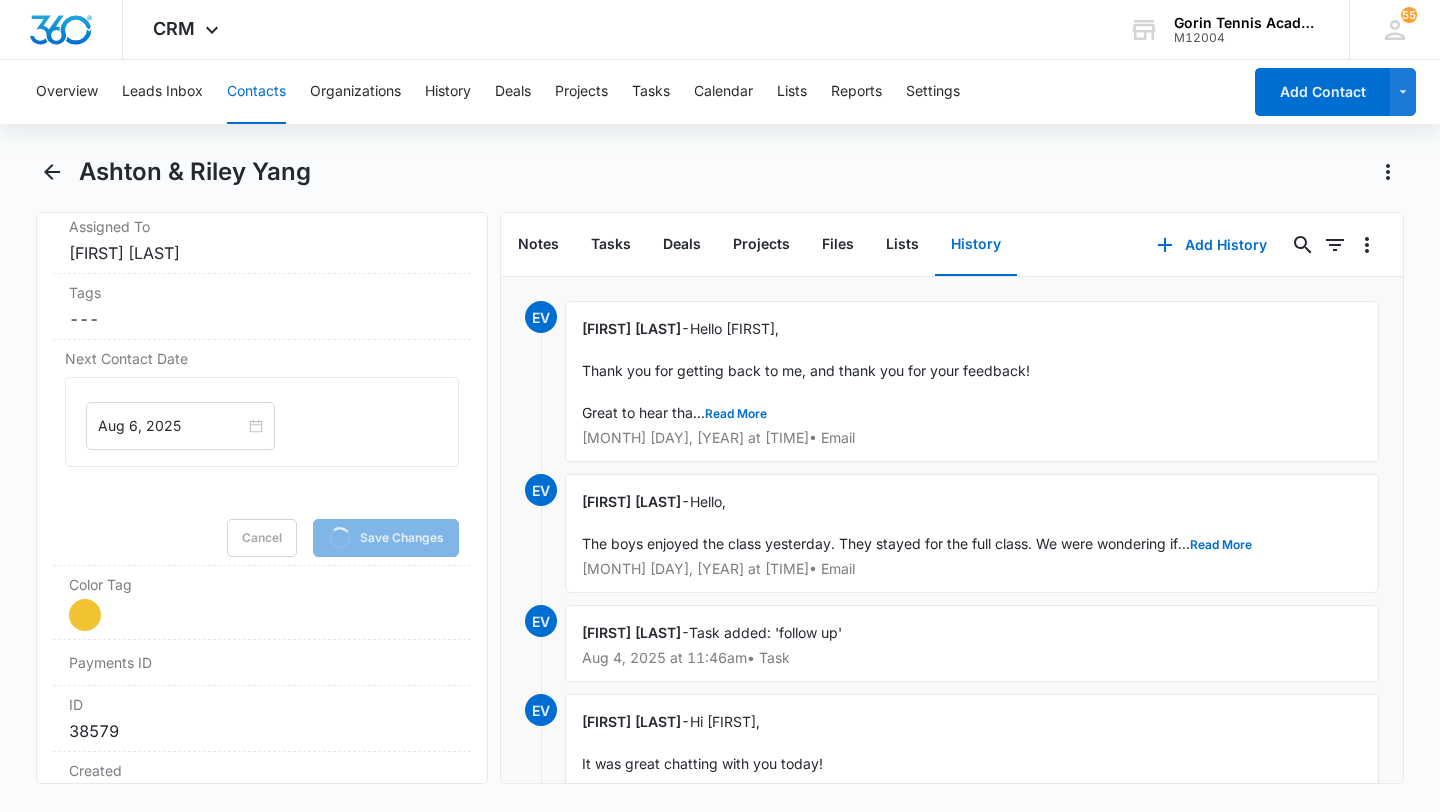click on "Contacts" at bounding box center [256, 92] 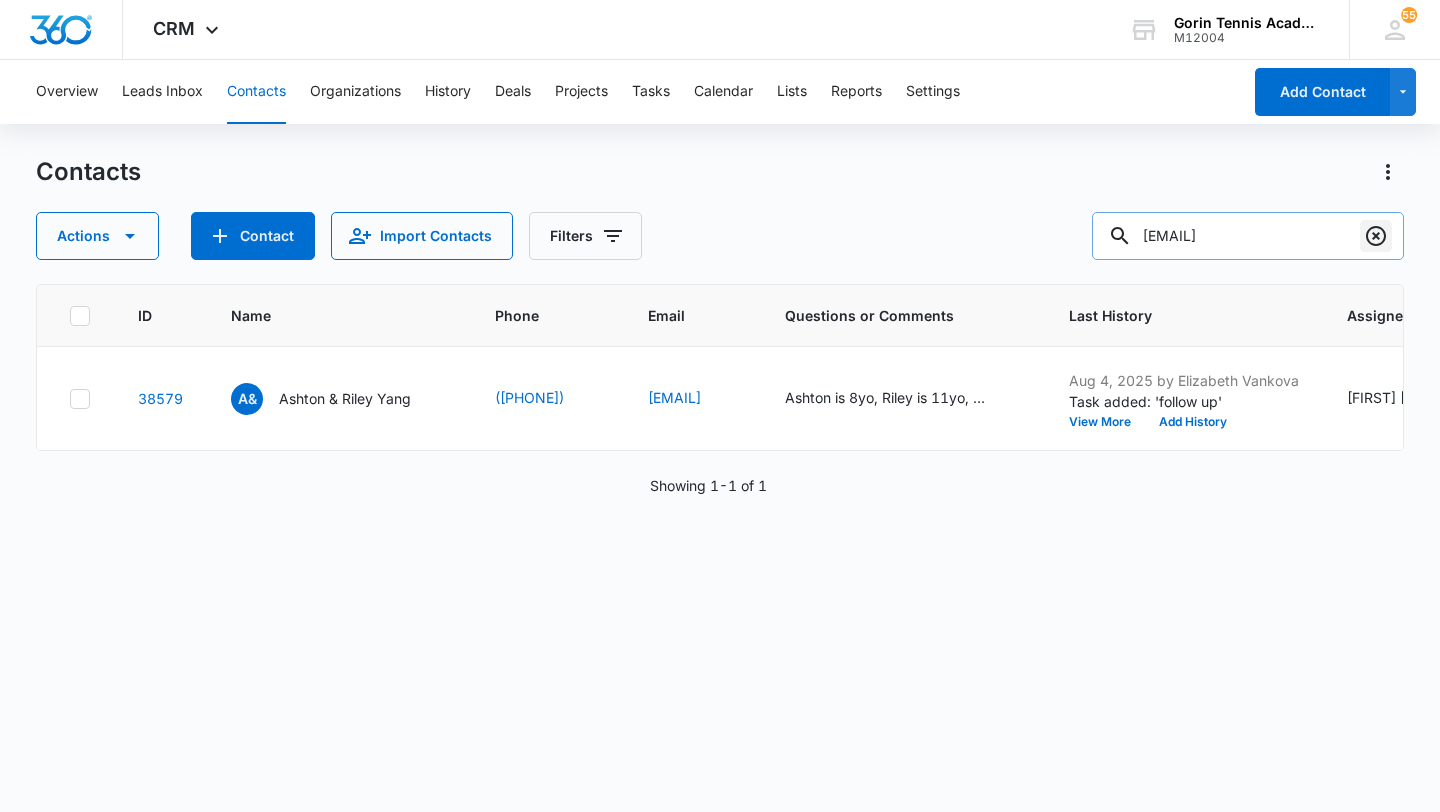 click 